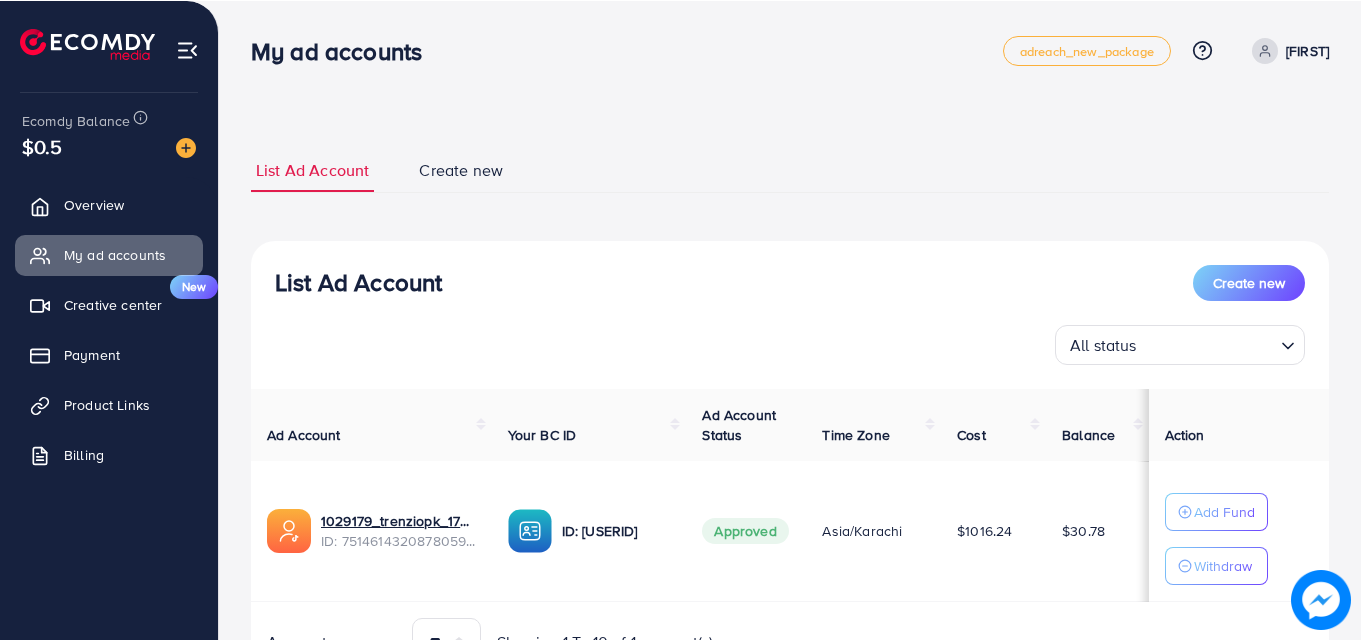 scroll, scrollTop: 0, scrollLeft: 0, axis: both 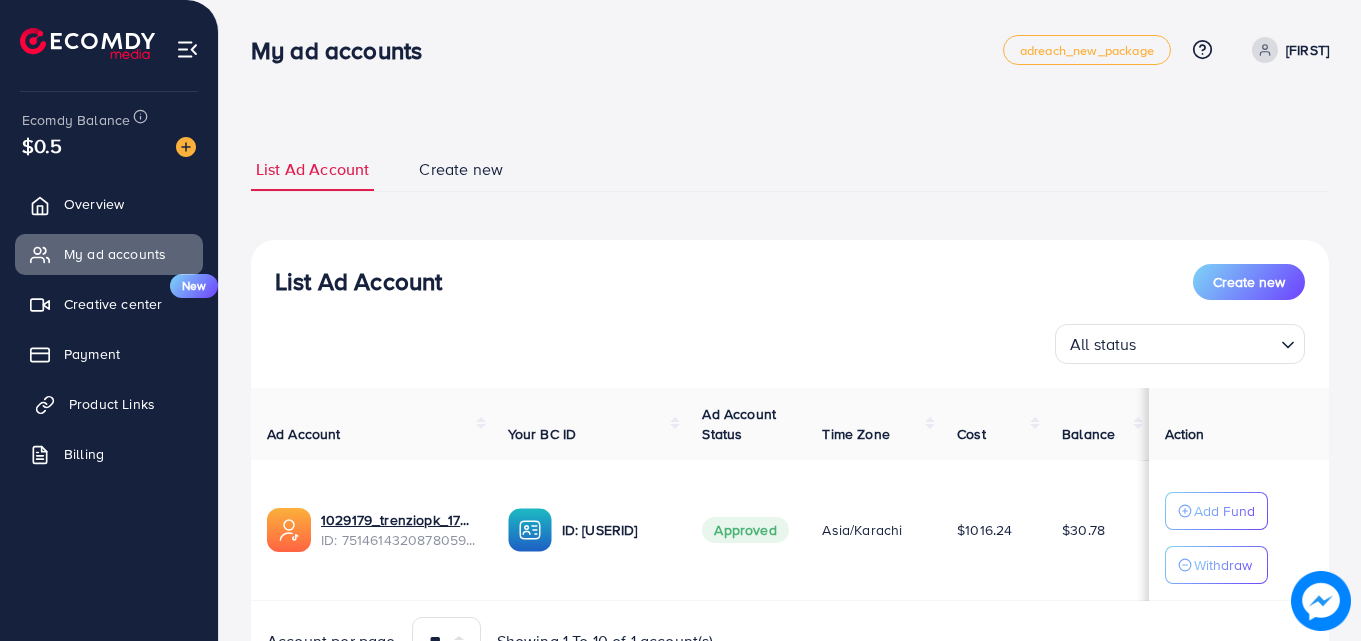 click on "Product Links" at bounding box center [112, 404] 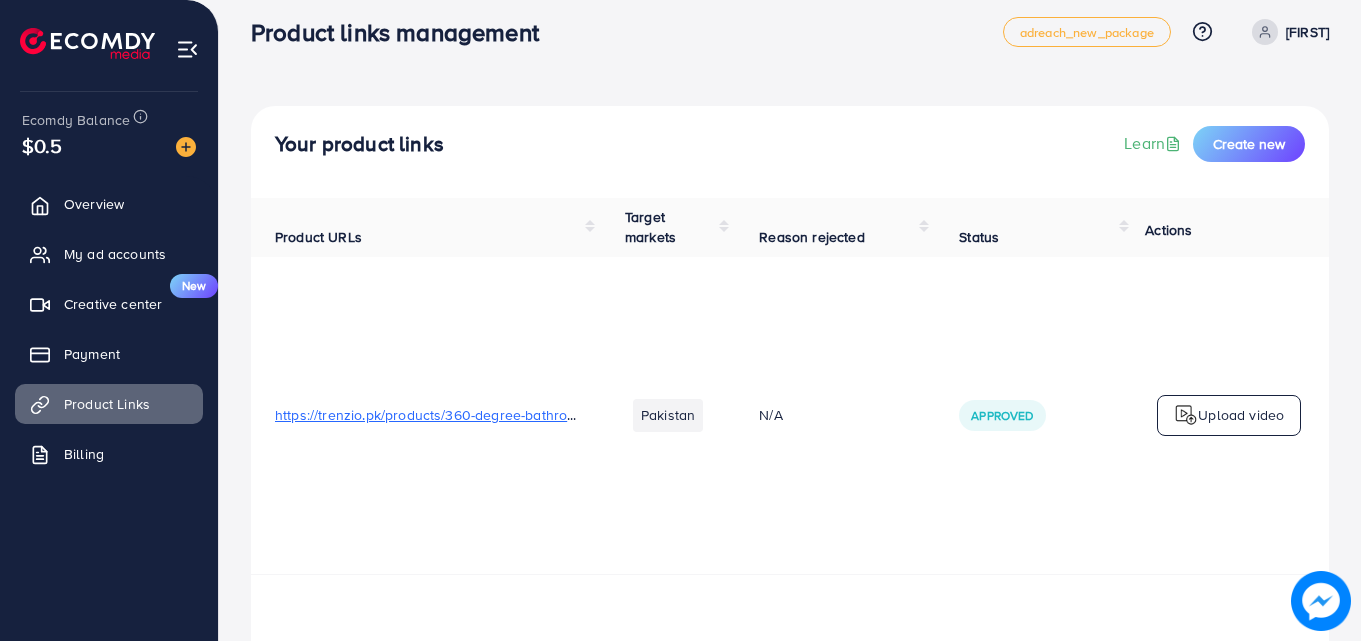 scroll, scrollTop: 0, scrollLeft: 0, axis: both 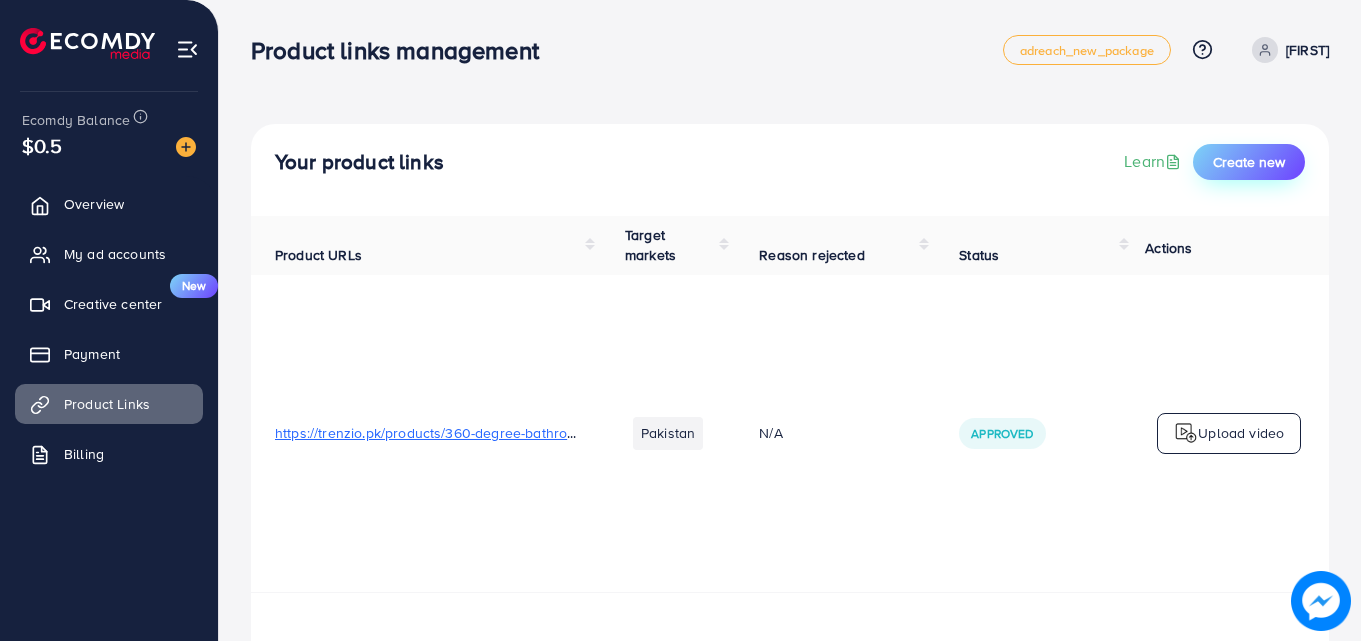 click on "Create new" at bounding box center [1249, 162] 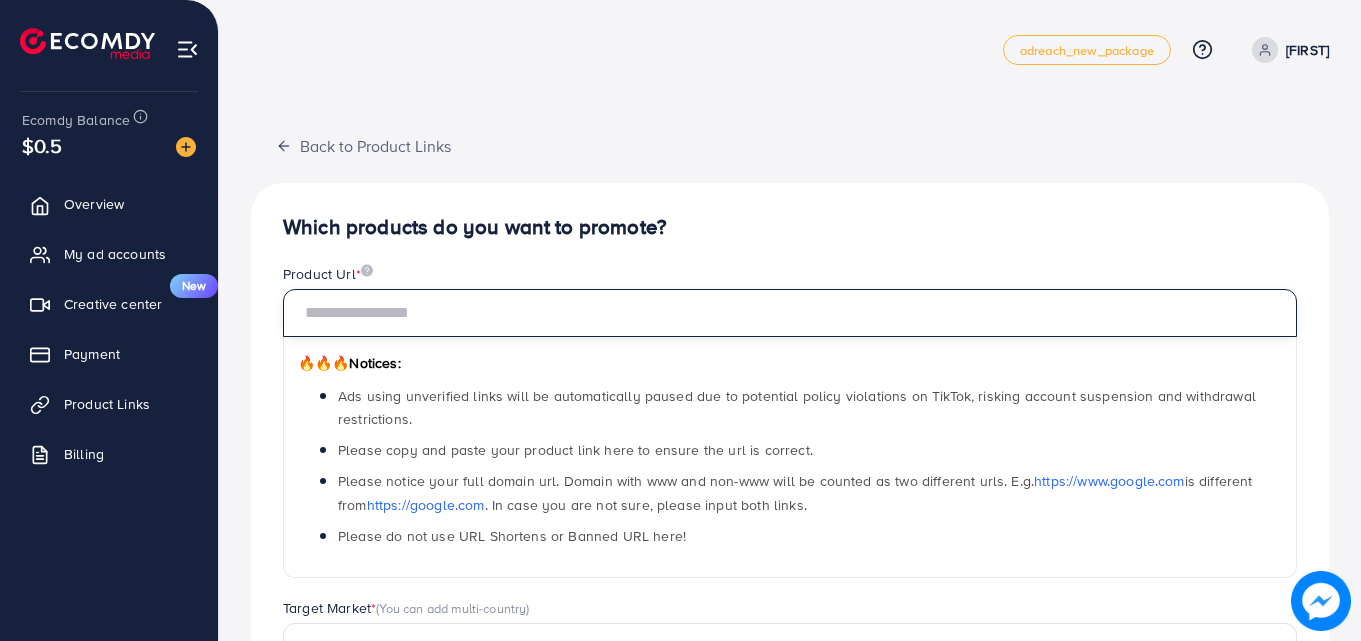 click at bounding box center [790, 313] 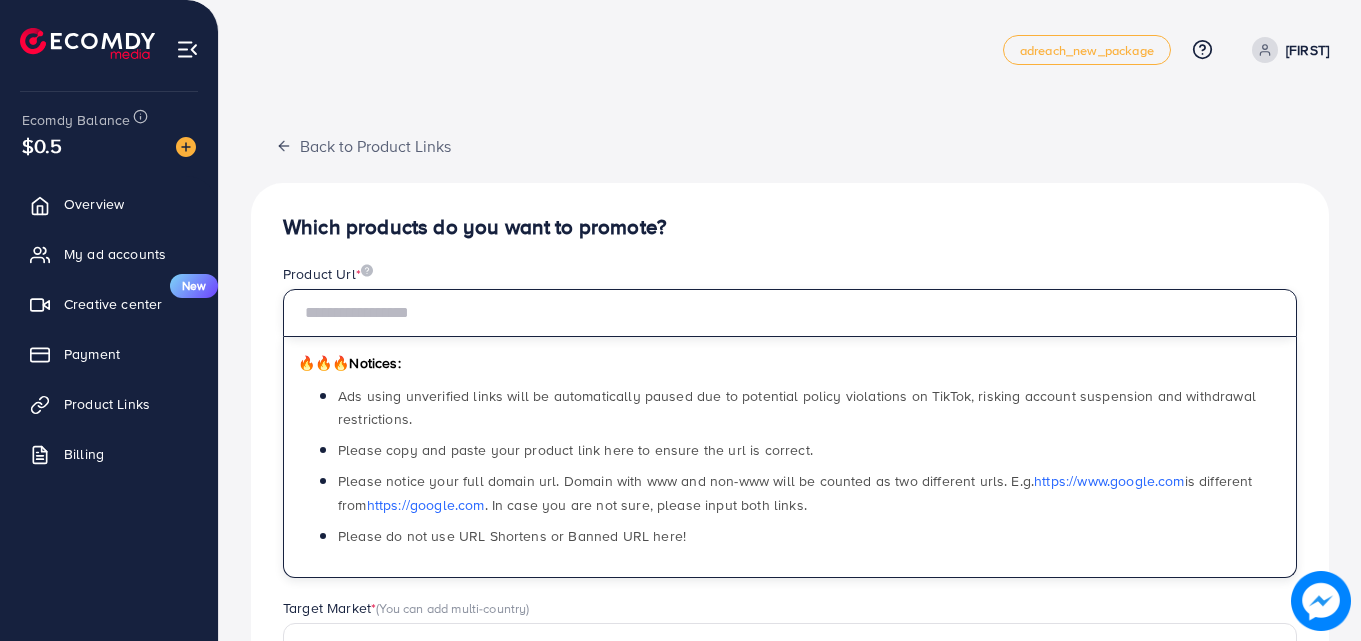paste on "**********" 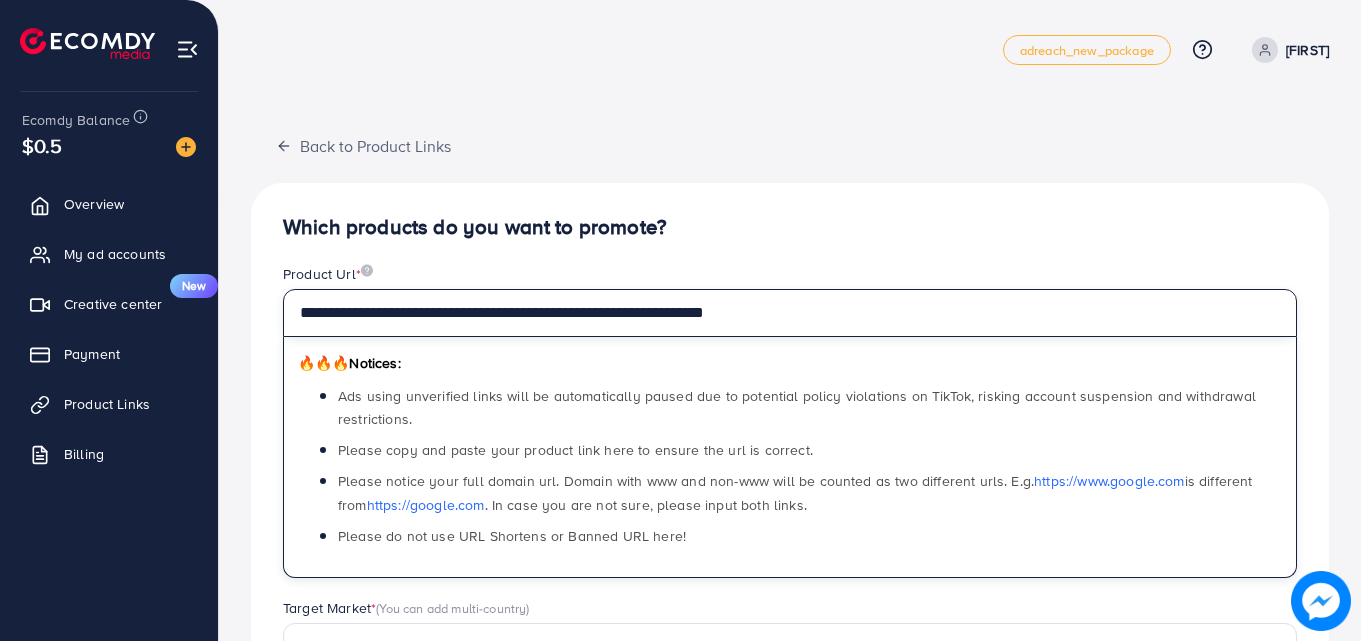 type on "**********" 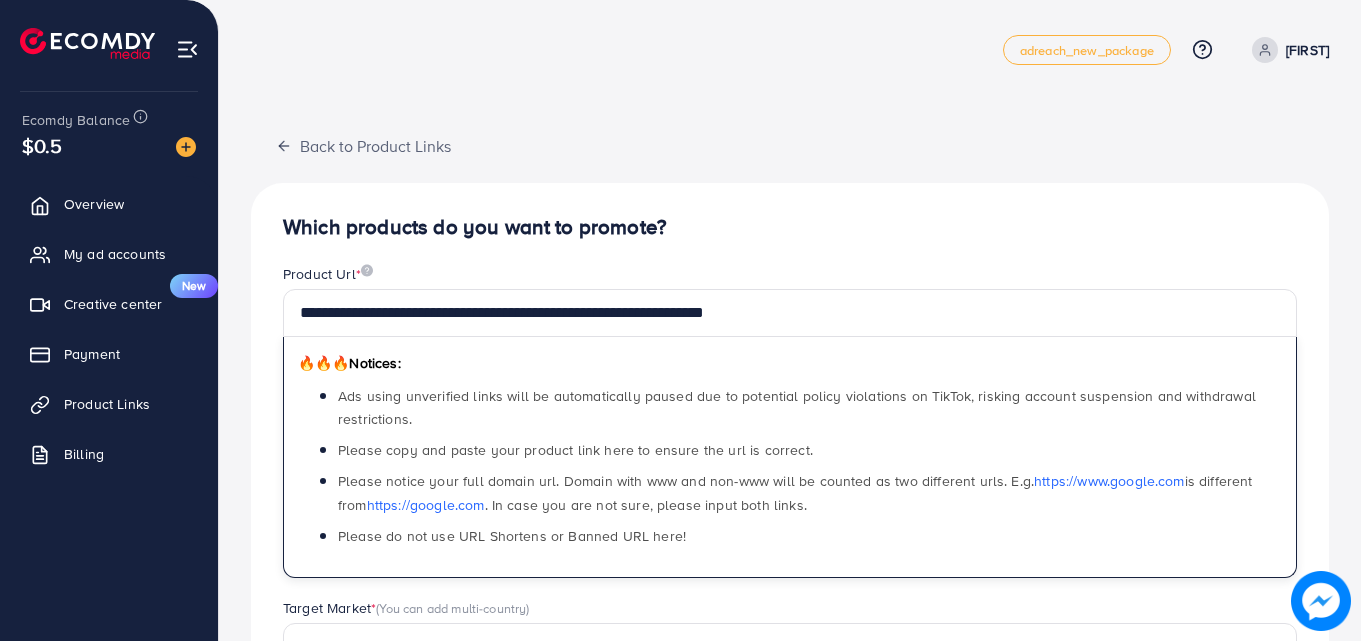 click on "**********" at bounding box center [790, 638] 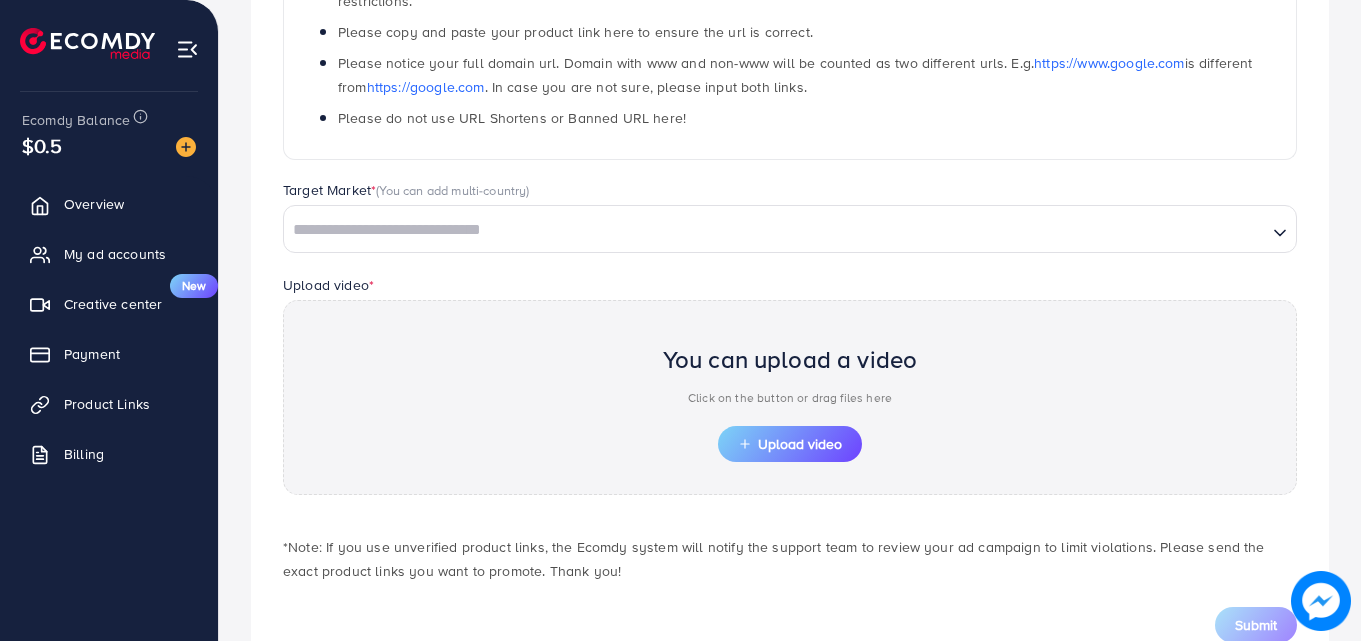 scroll, scrollTop: 484, scrollLeft: 0, axis: vertical 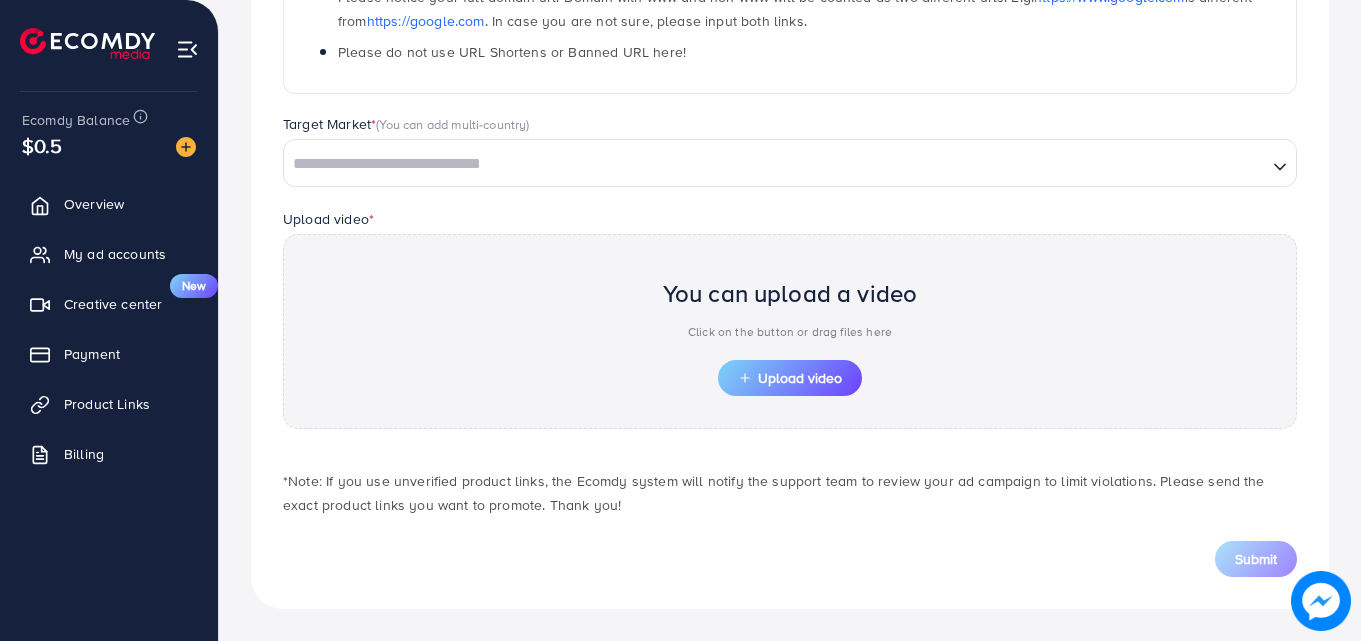 click at bounding box center (775, 164) 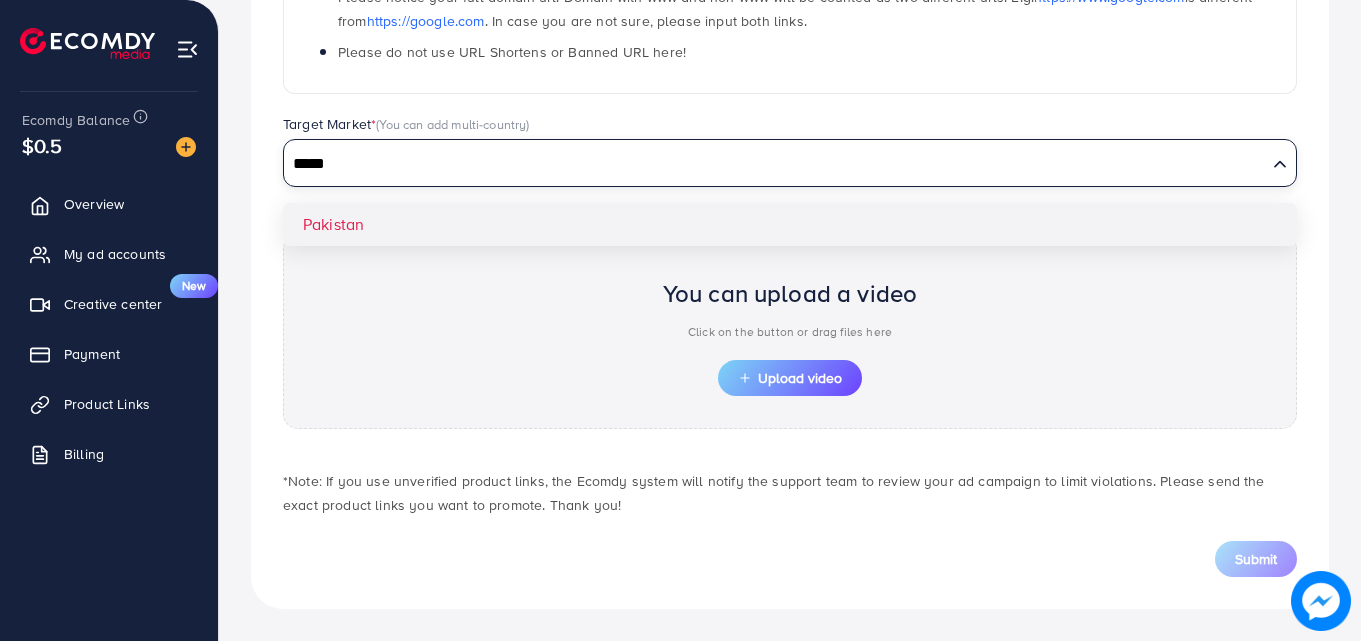 type on "*****" 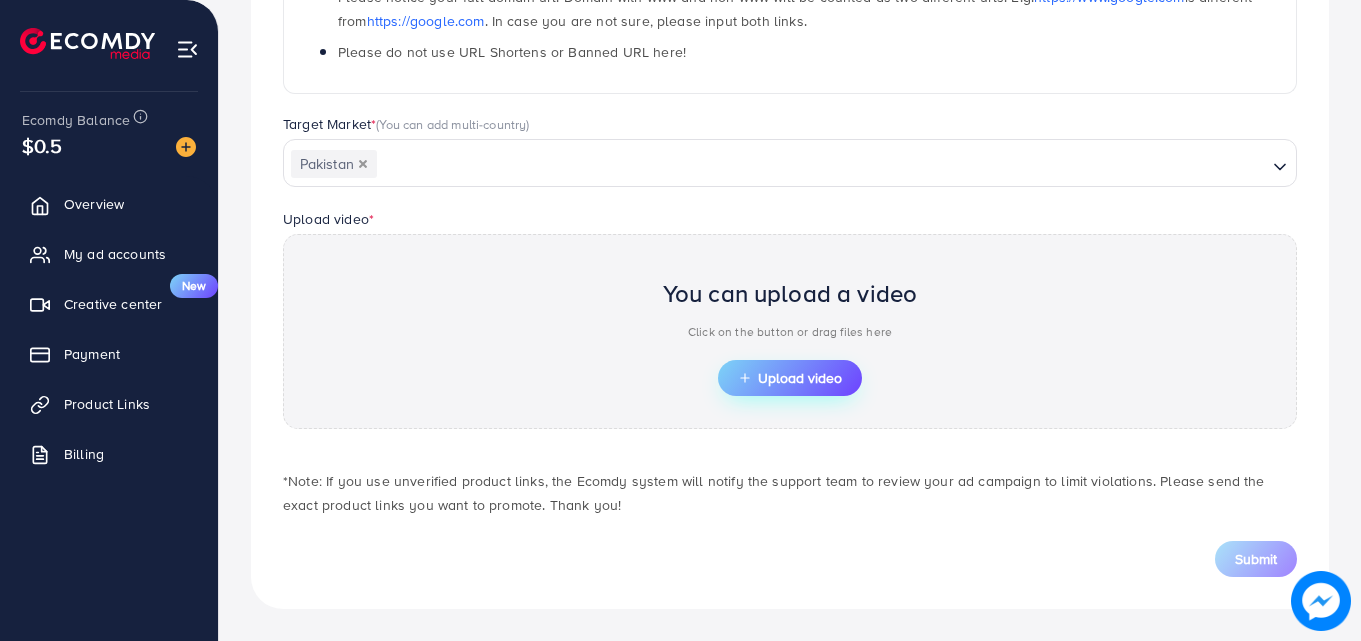 click on "Upload video" at bounding box center (790, 378) 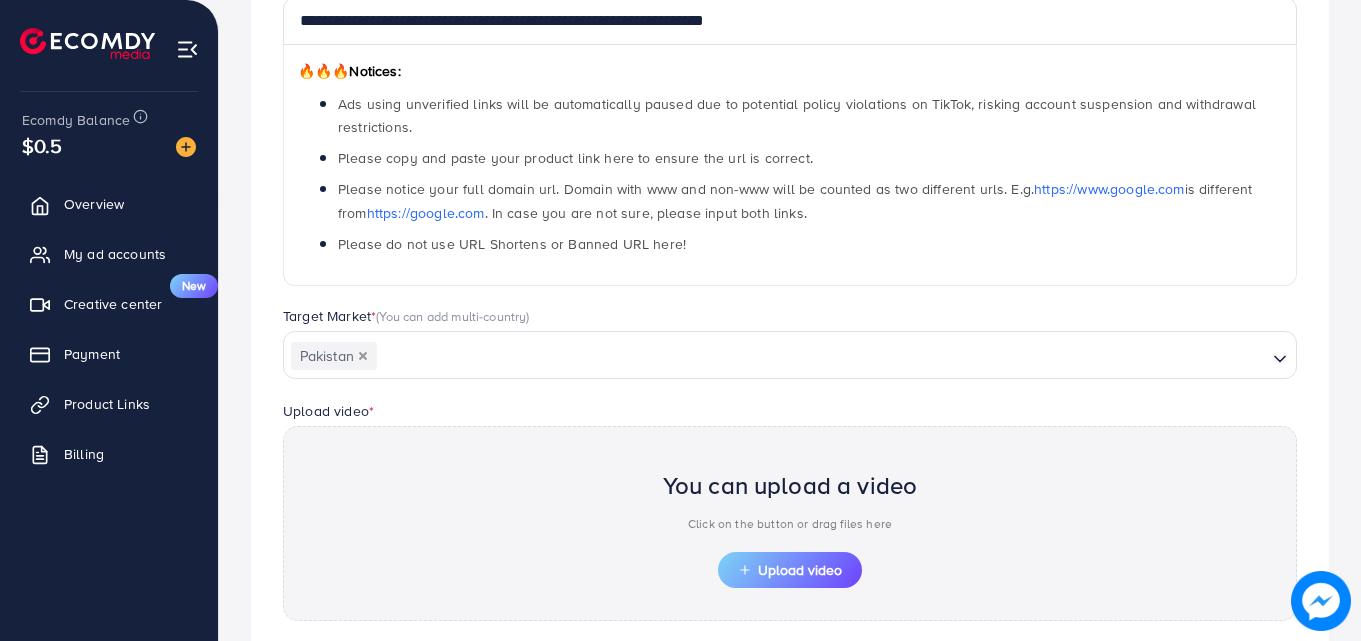 scroll, scrollTop: 484, scrollLeft: 0, axis: vertical 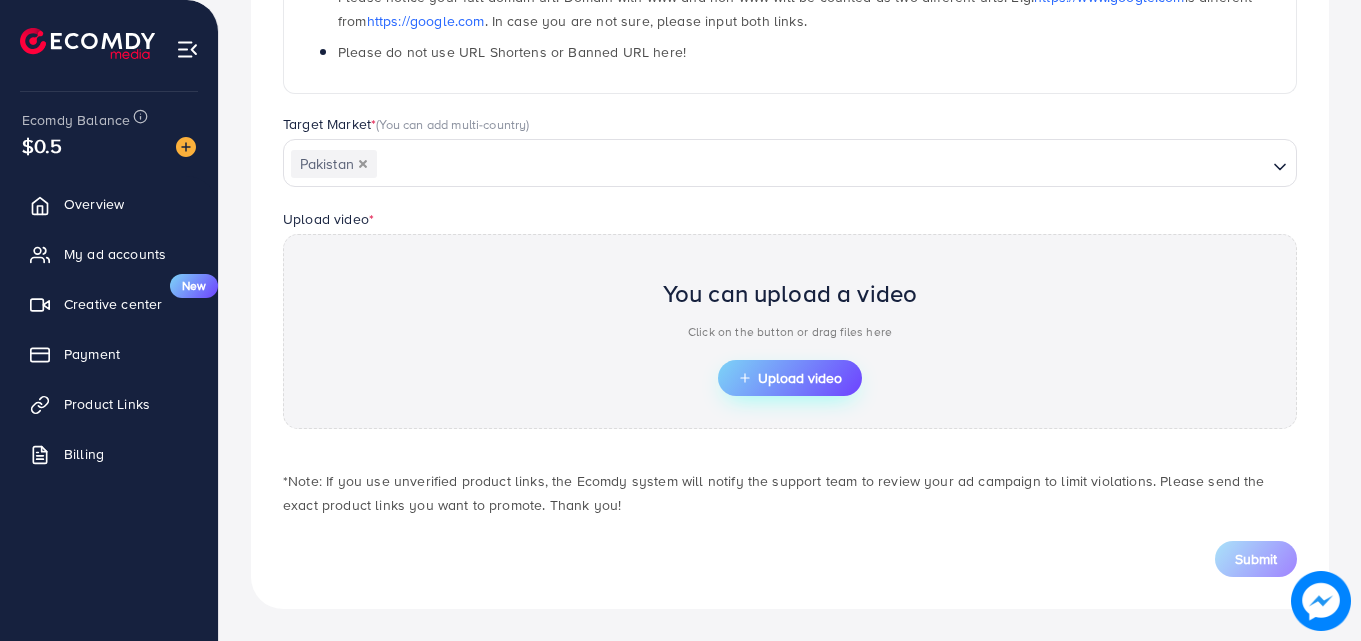 click on "Upload video" at bounding box center (790, 378) 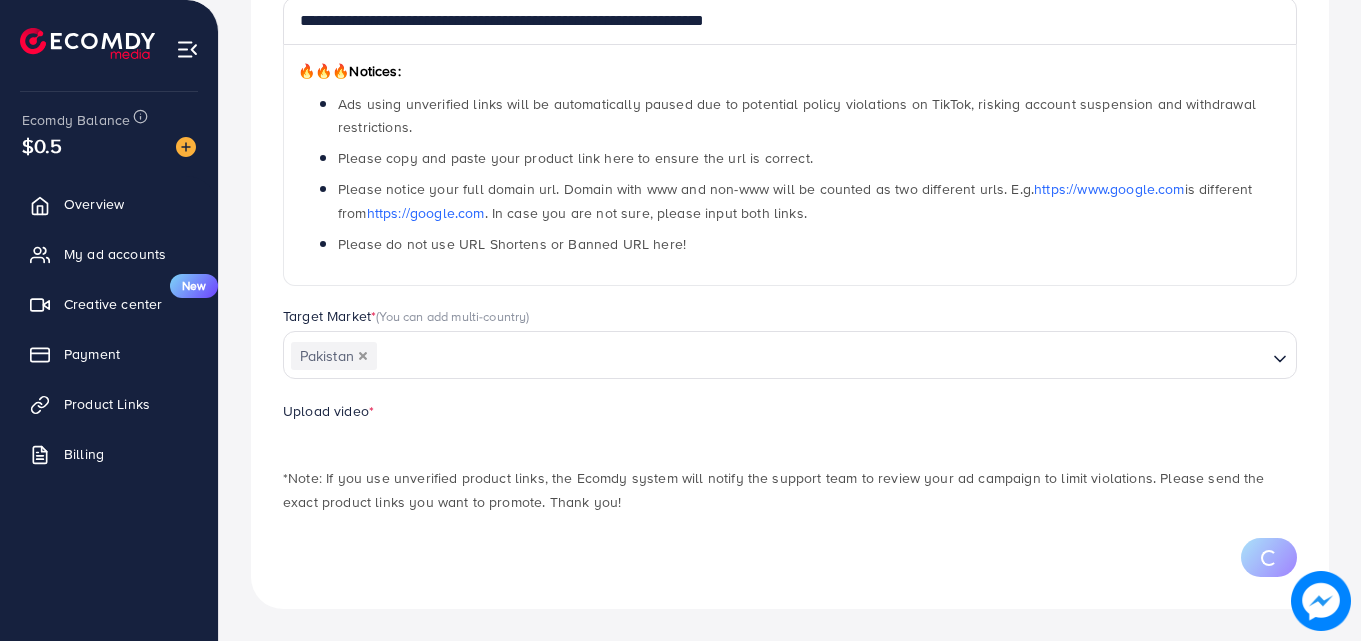 scroll, scrollTop: 484, scrollLeft: 0, axis: vertical 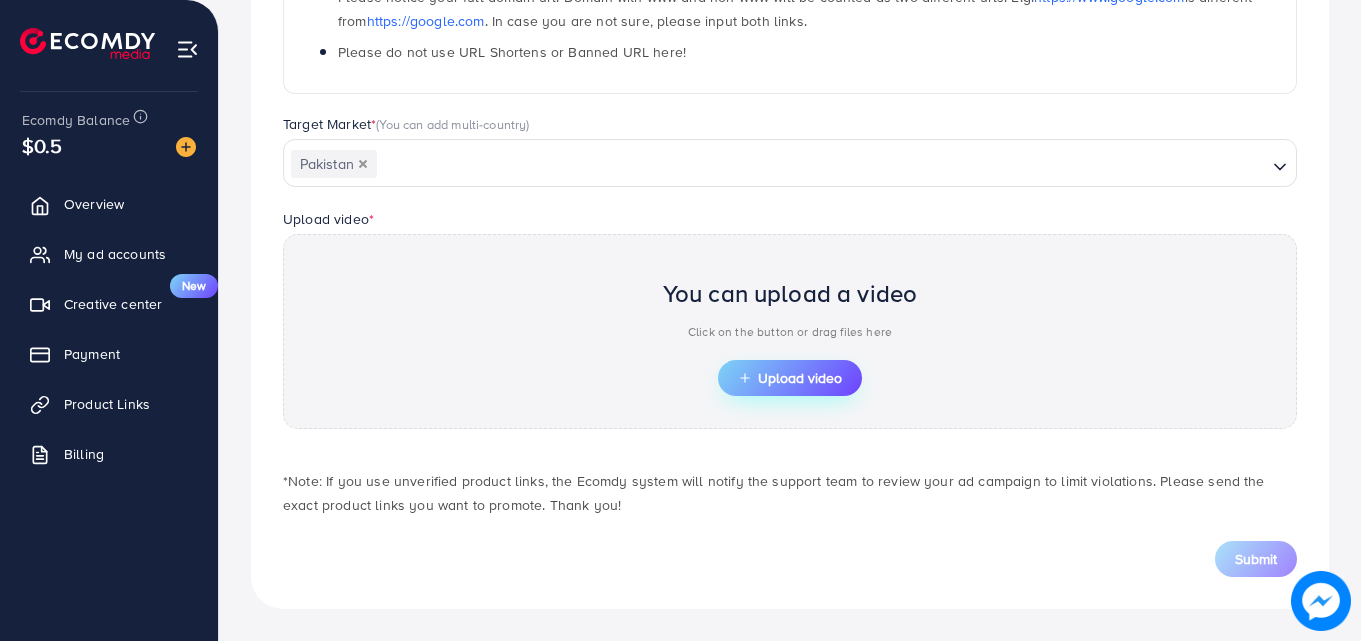 click on "Upload video" at bounding box center [790, 378] 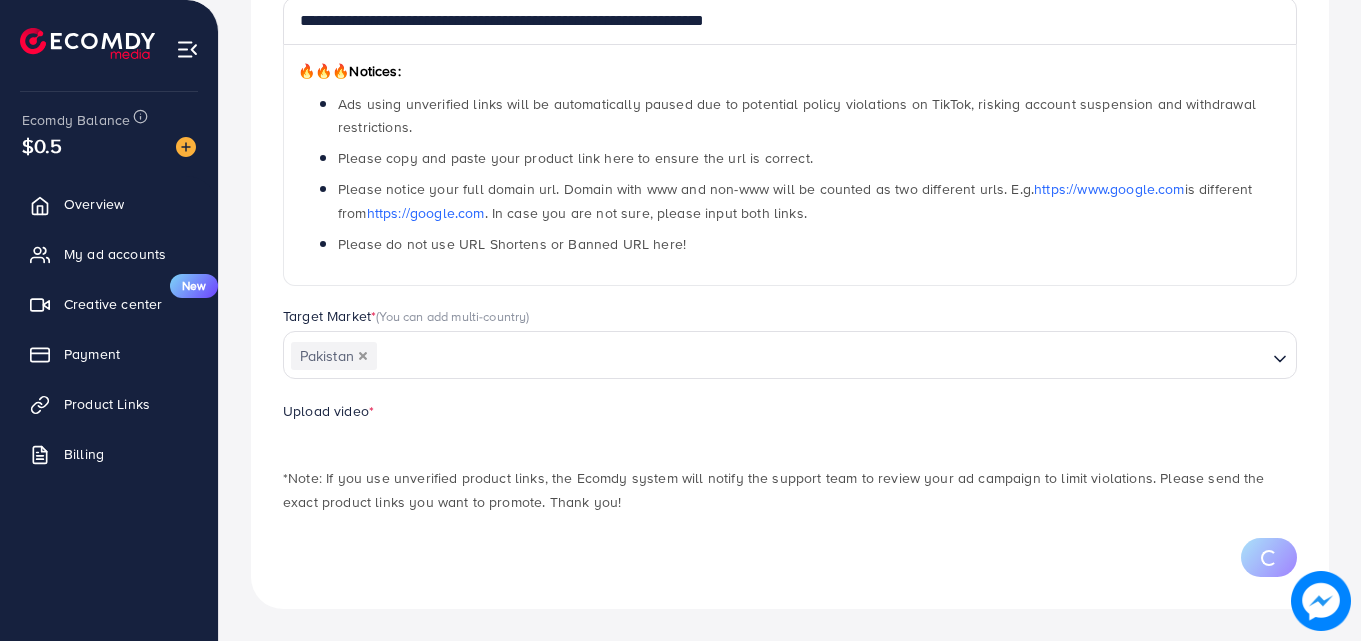 scroll, scrollTop: 484, scrollLeft: 0, axis: vertical 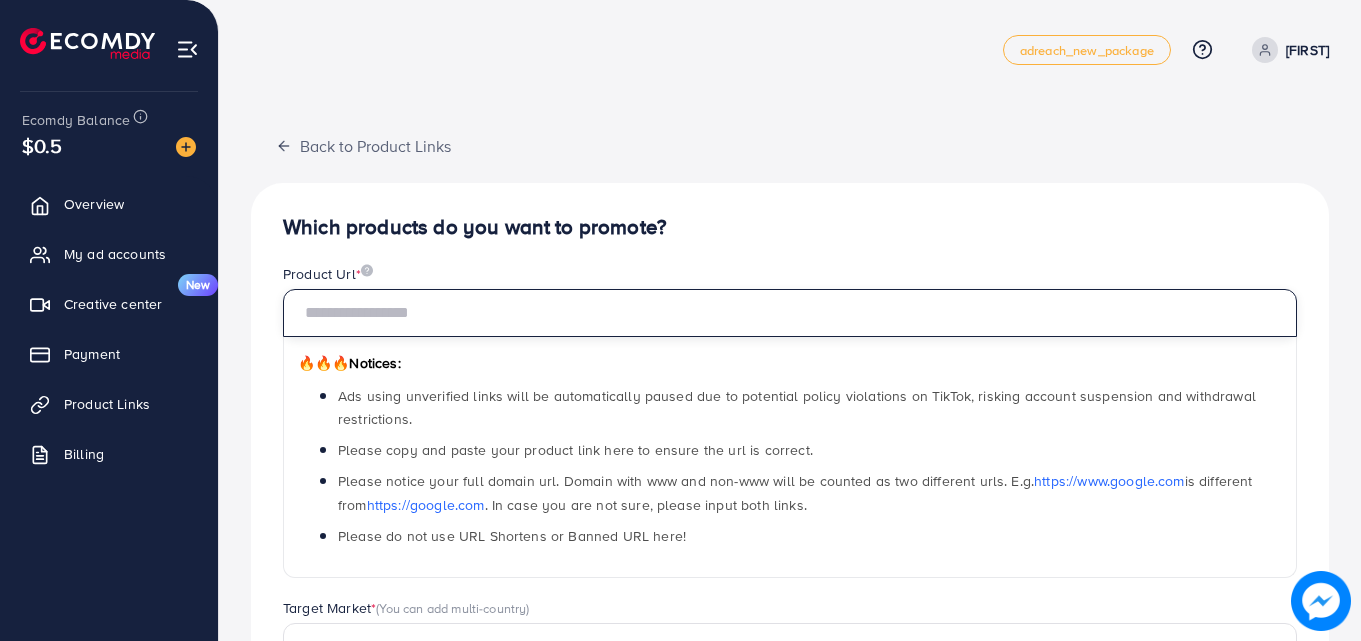 click at bounding box center [790, 313] 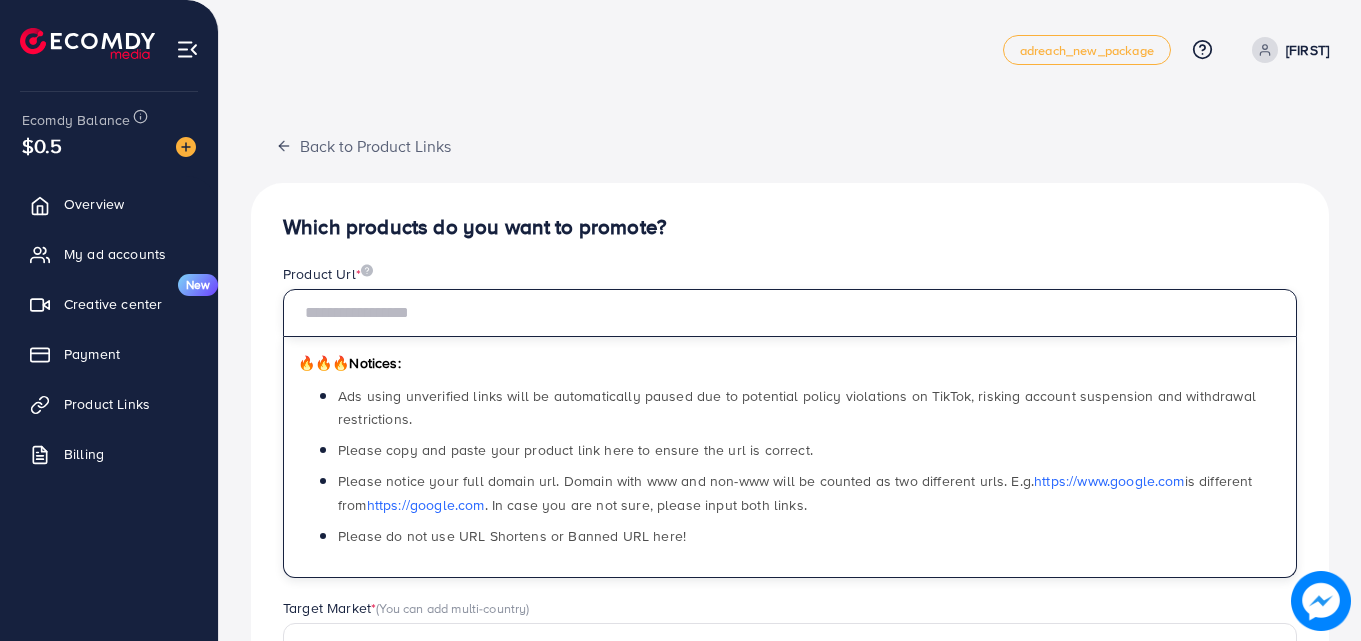 paste on "**********" 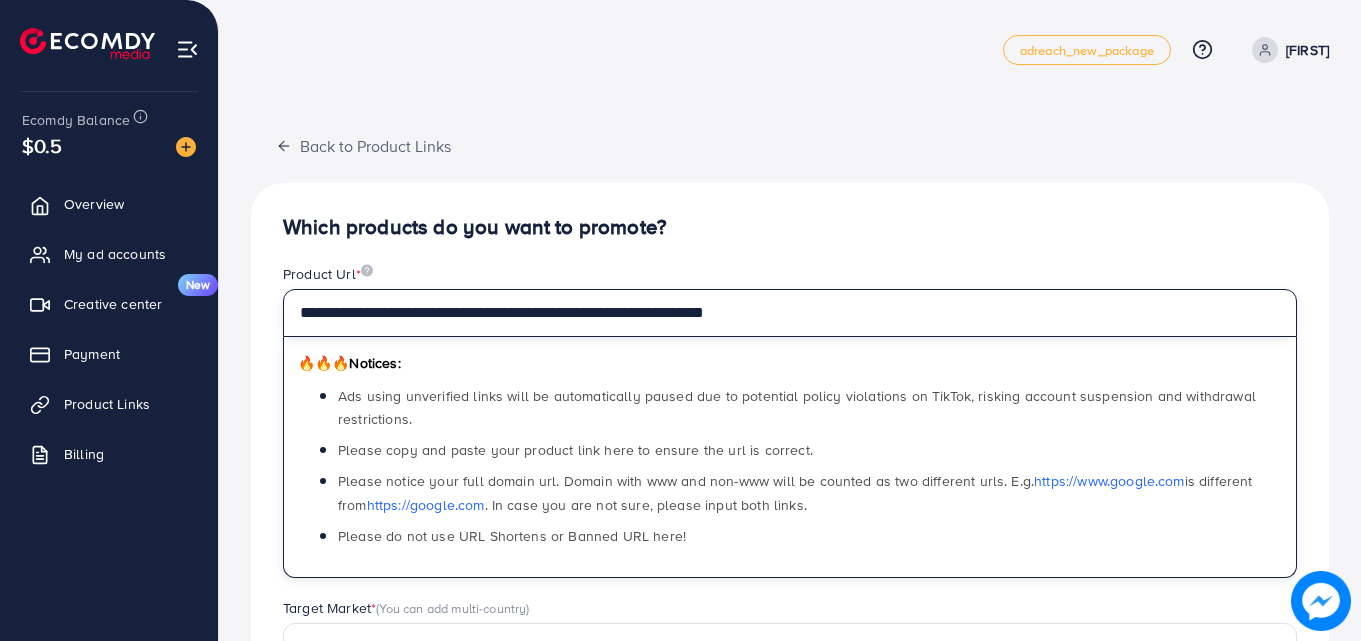 type on "**********" 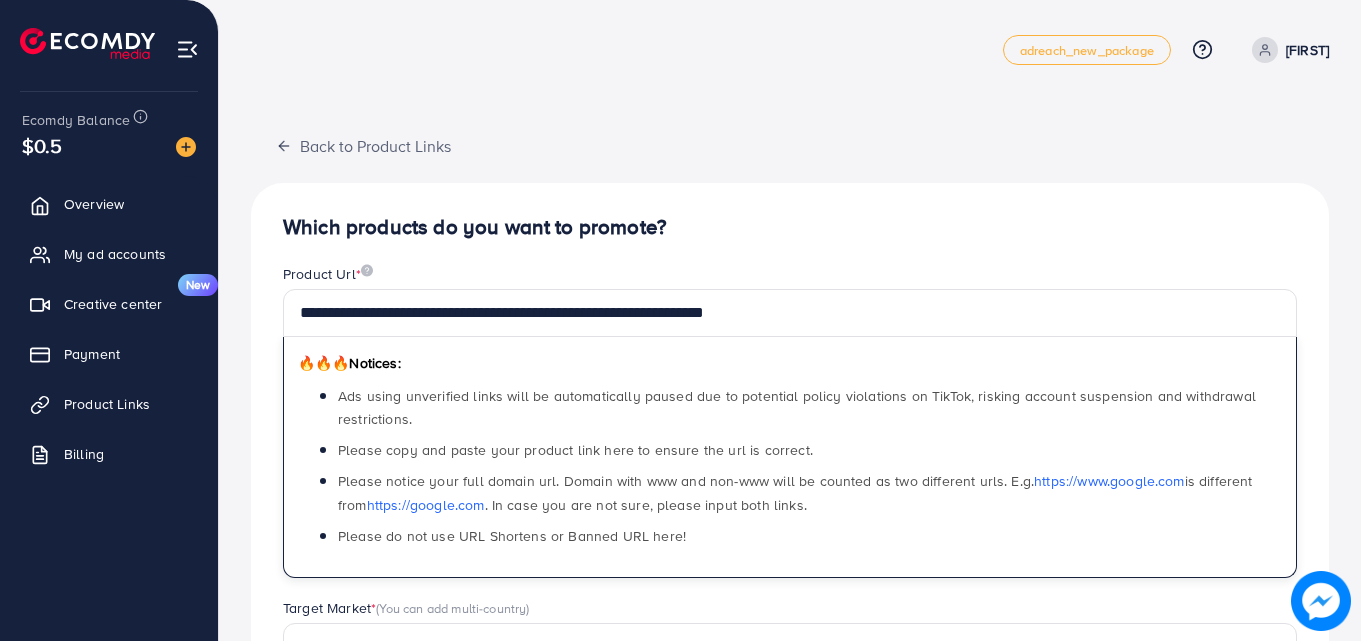 click on "**********" at bounding box center [790, 638] 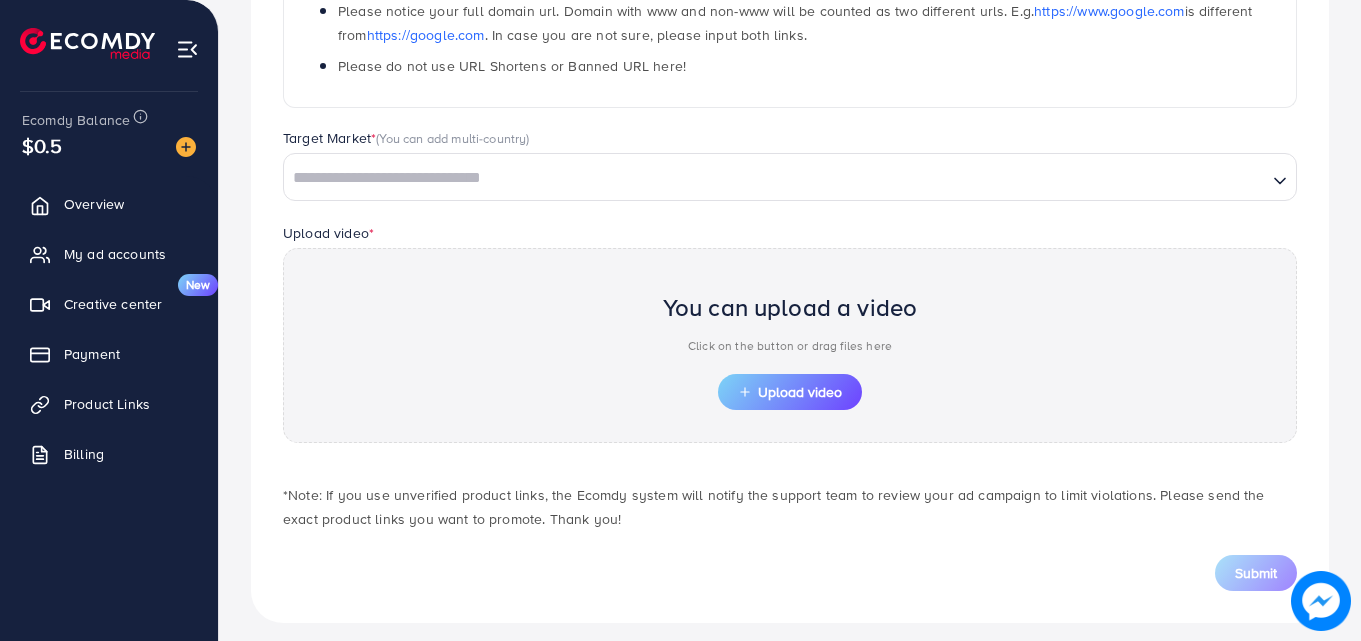 scroll, scrollTop: 484, scrollLeft: 0, axis: vertical 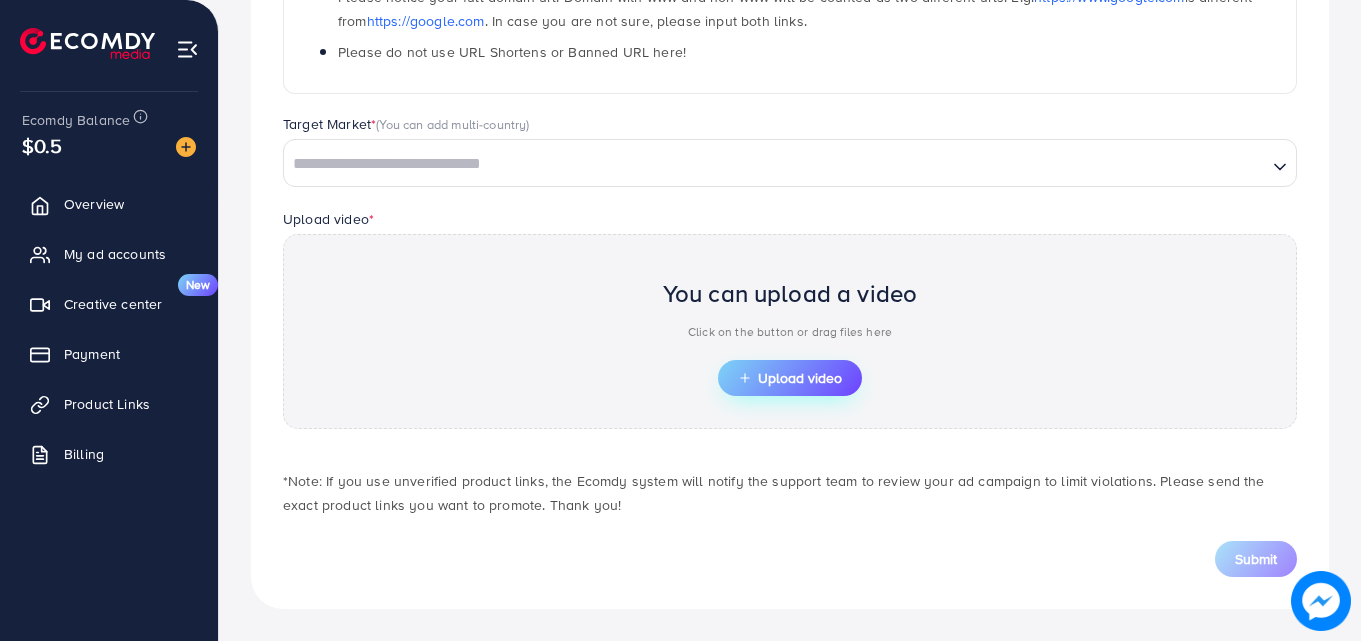 click on "Upload video" at bounding box center [790, 378] 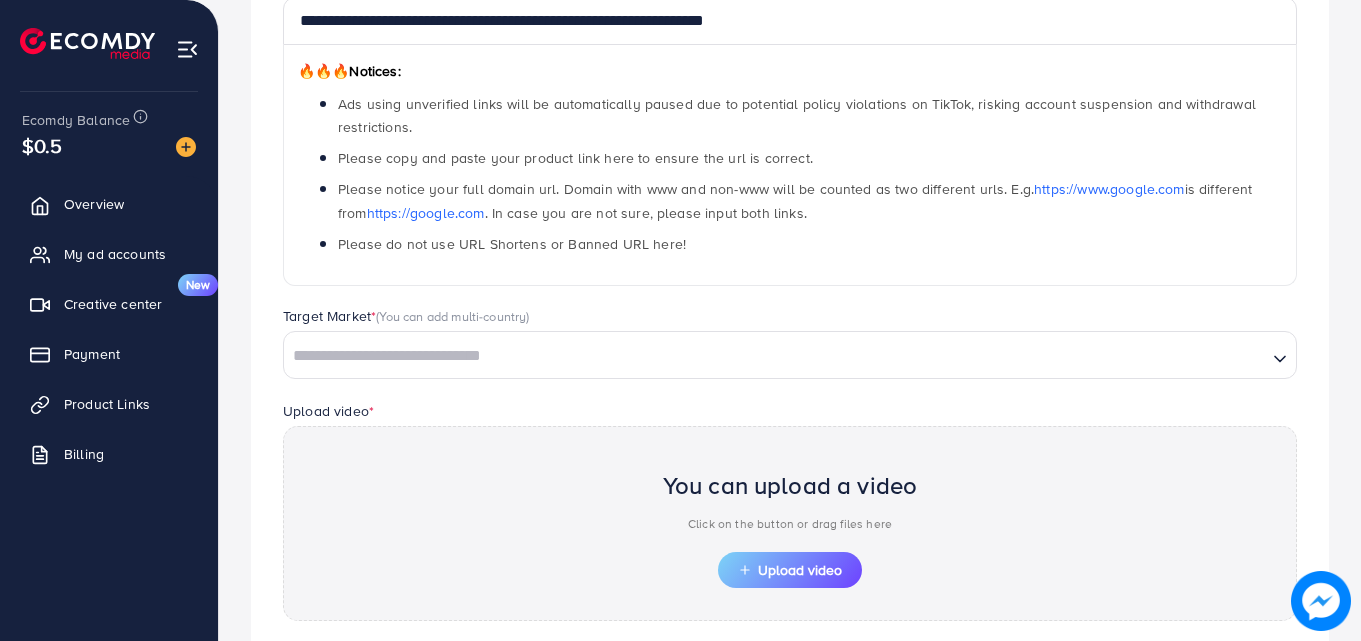 scroll, scrollTop: 484, scrollLeft: 0, axis: vertical 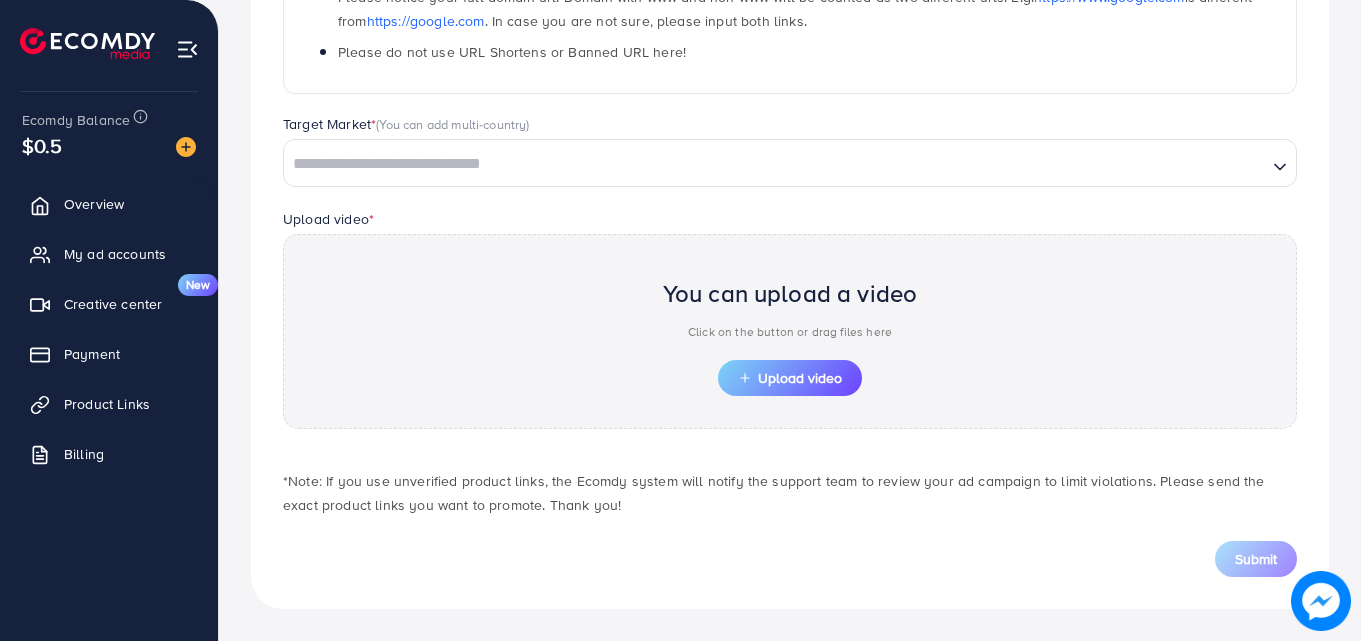 click at bounding box center [775, 164] 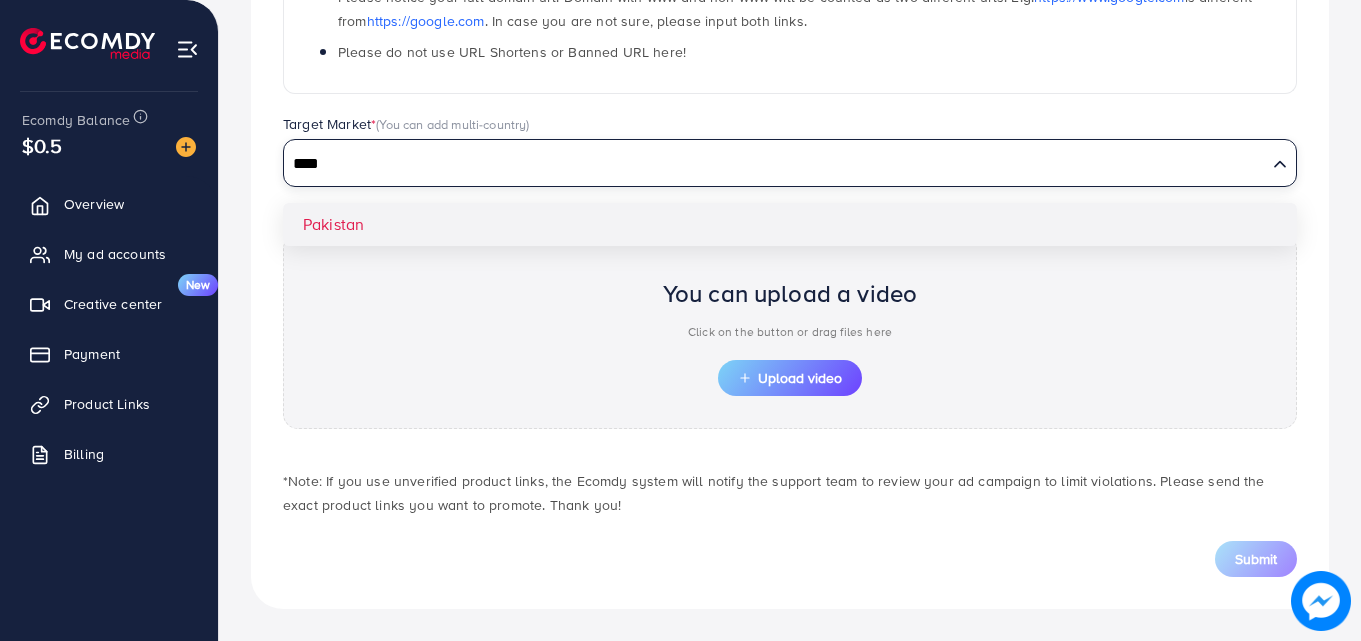 type on "****" 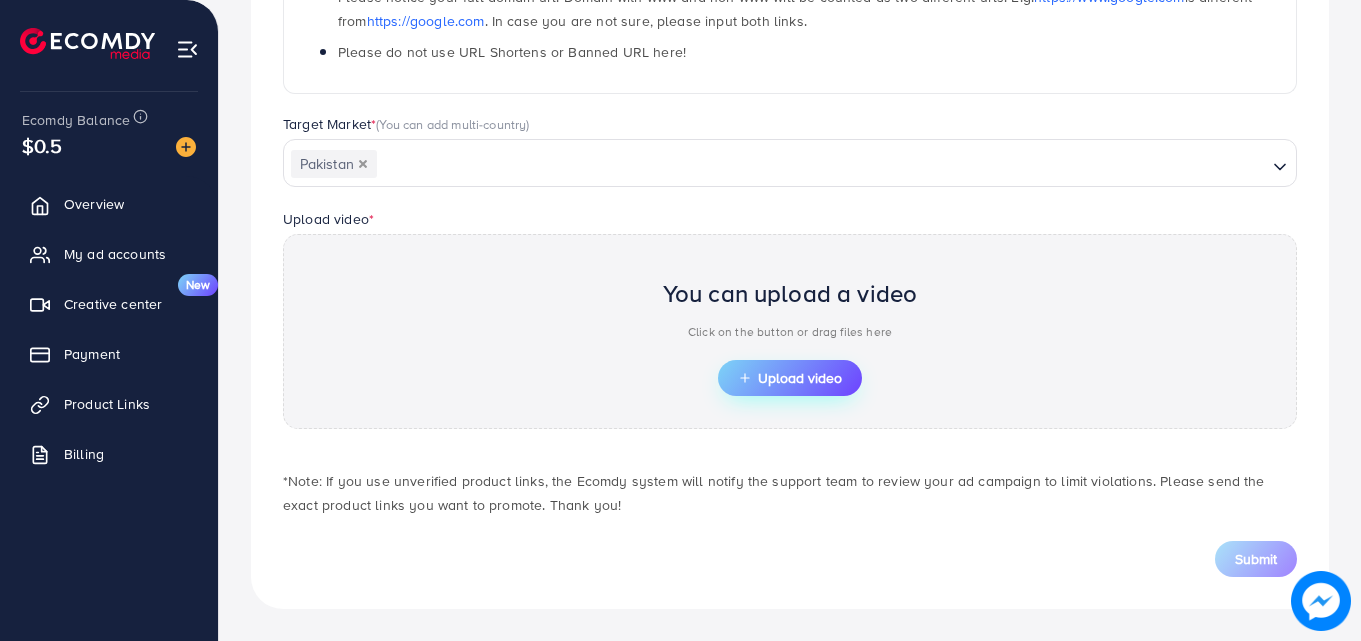 click on "Upload video" at bounding box center (790, 378) 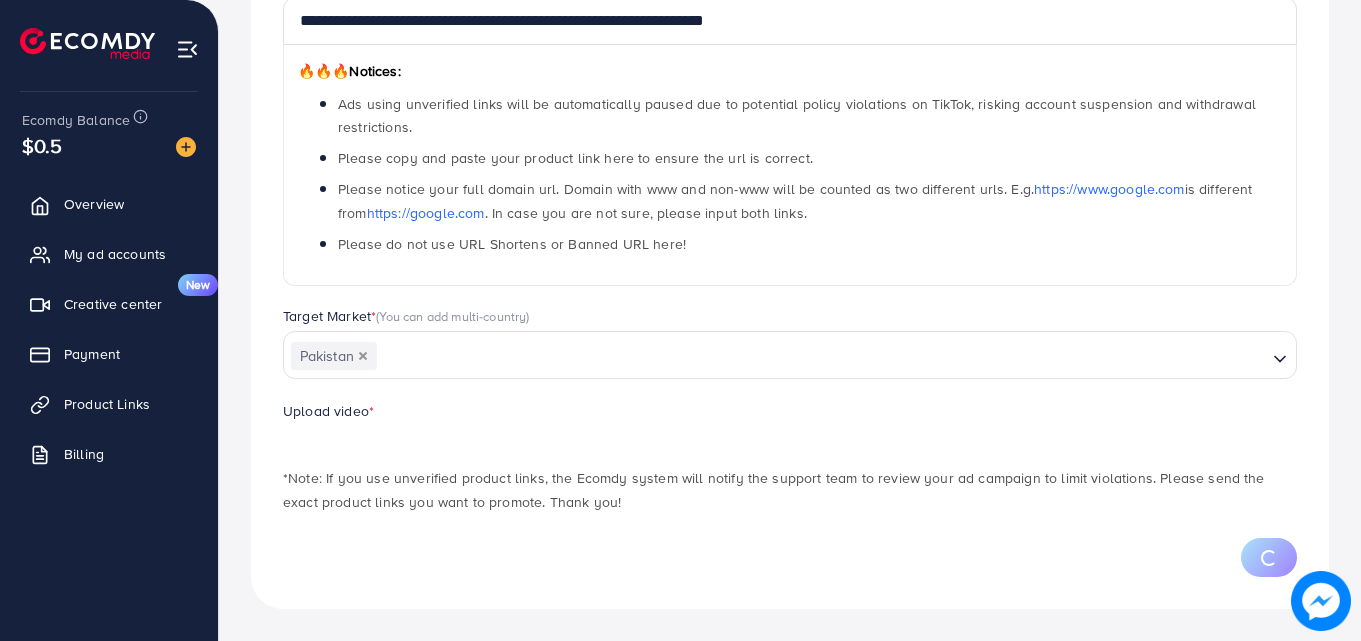 scroll, scrollTop: 484, scrollLeft: 0, axis: vertical 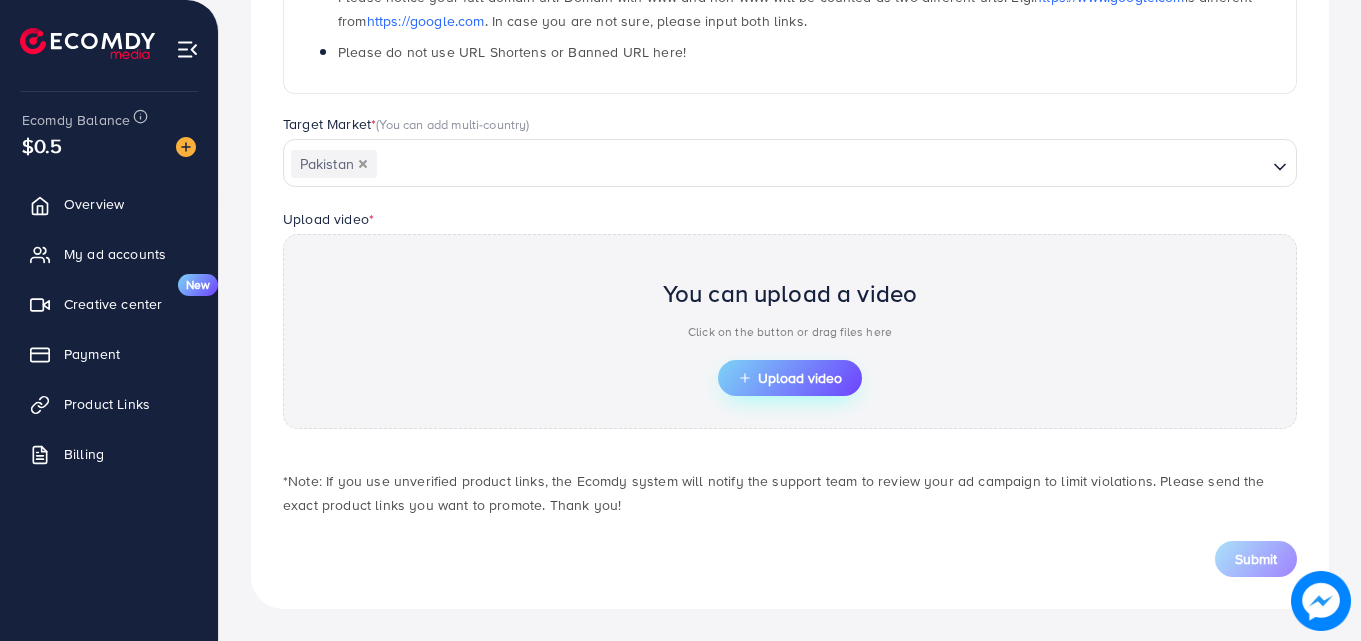 click on "Upload video" at bounding box center [790, 378] 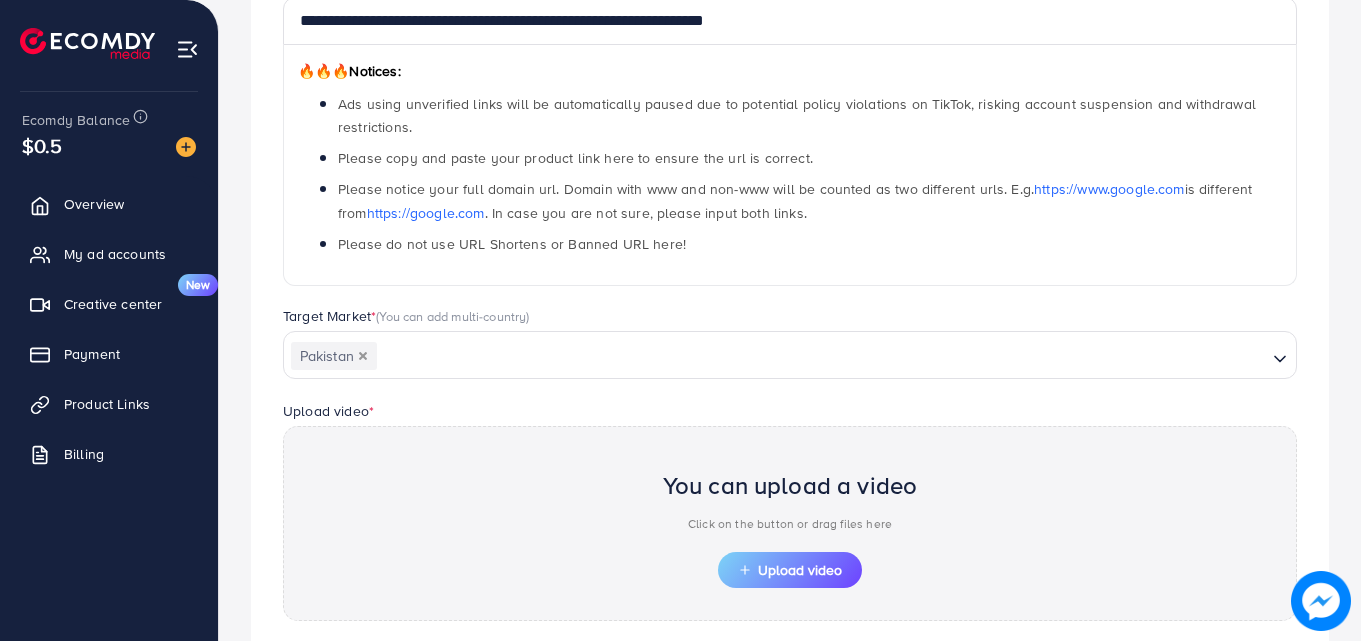 scroll, scrollTop: 484, scrollLeft: 0, axis: vertical 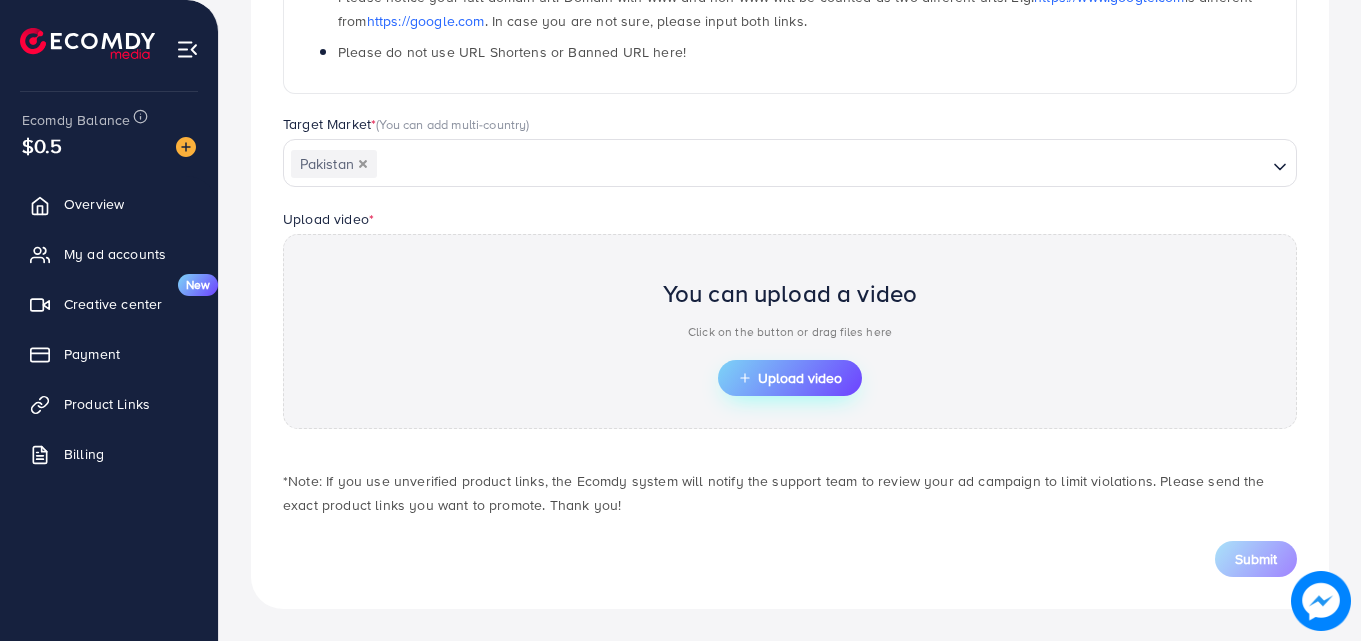 click 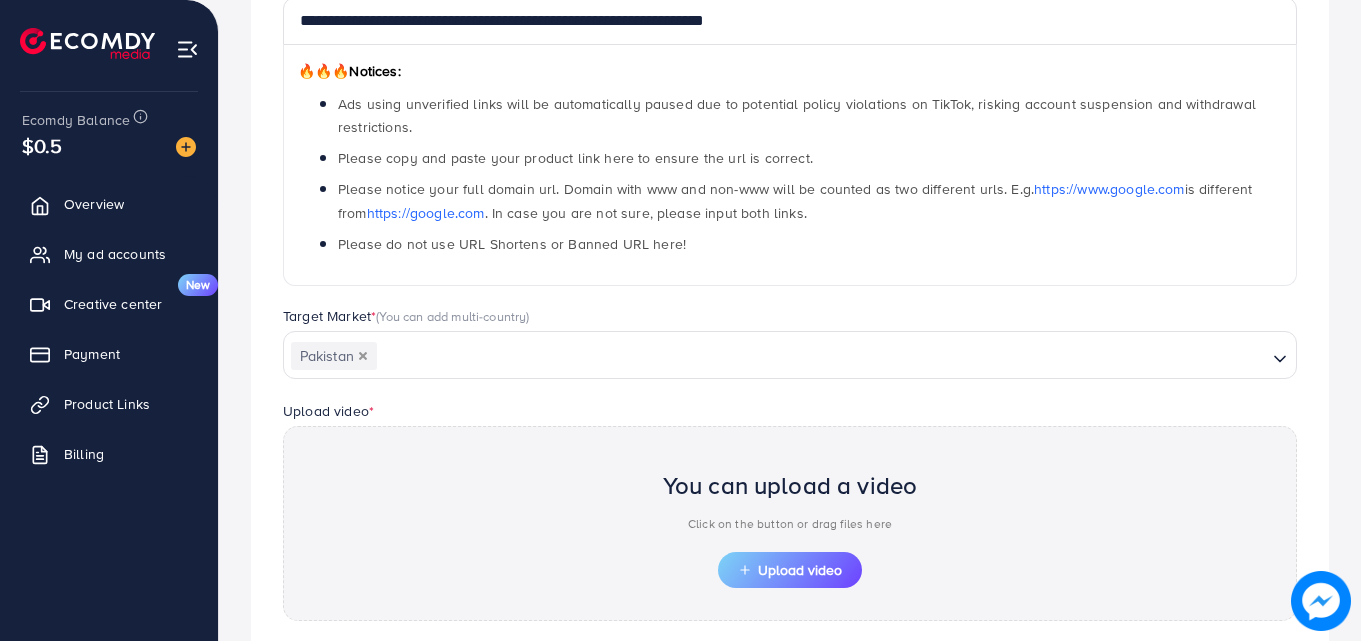 scroll, scrollTop: 484, scrollLeft: 0, axis: vertical 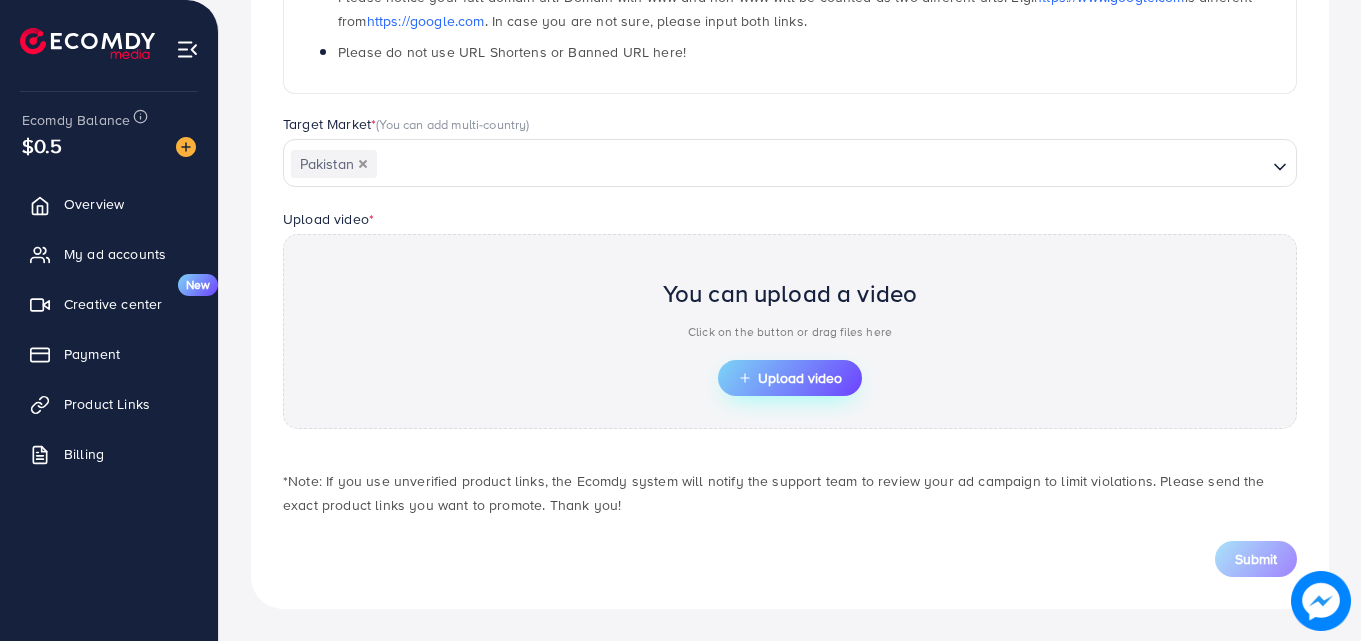 click on "Upload video" at bounding box center [790, 378] 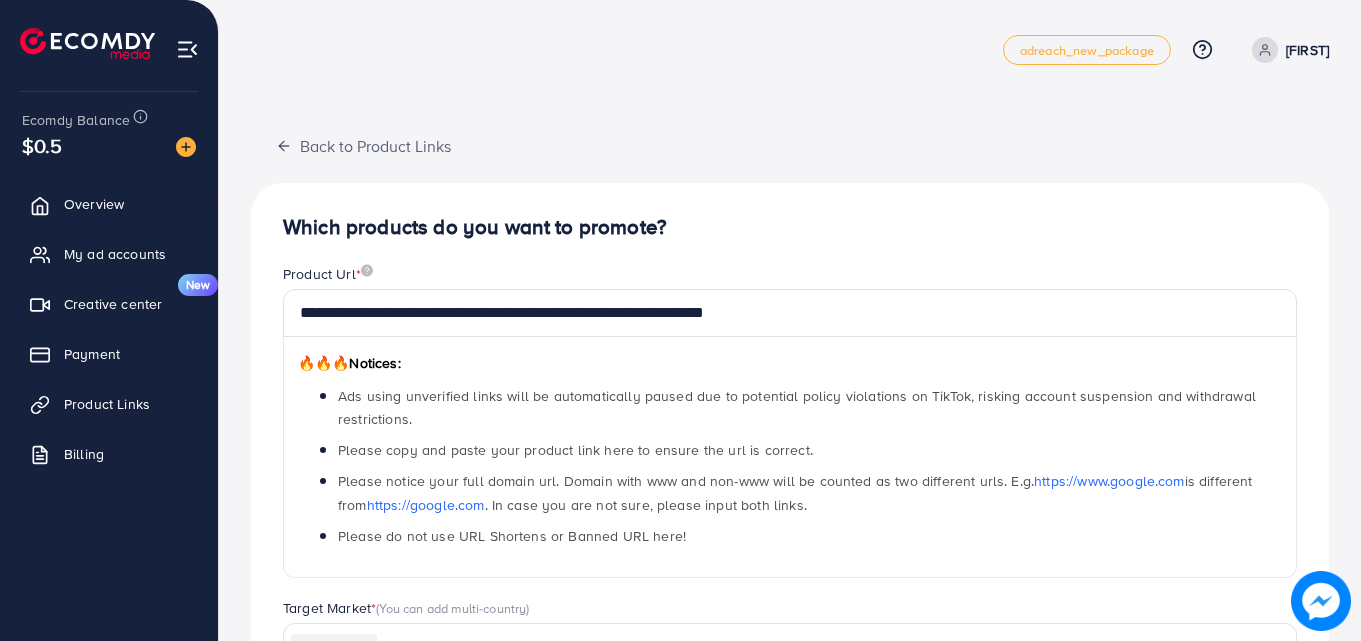 scroll, scrollTop: 484, scrollLeft: 0, axis: vertical 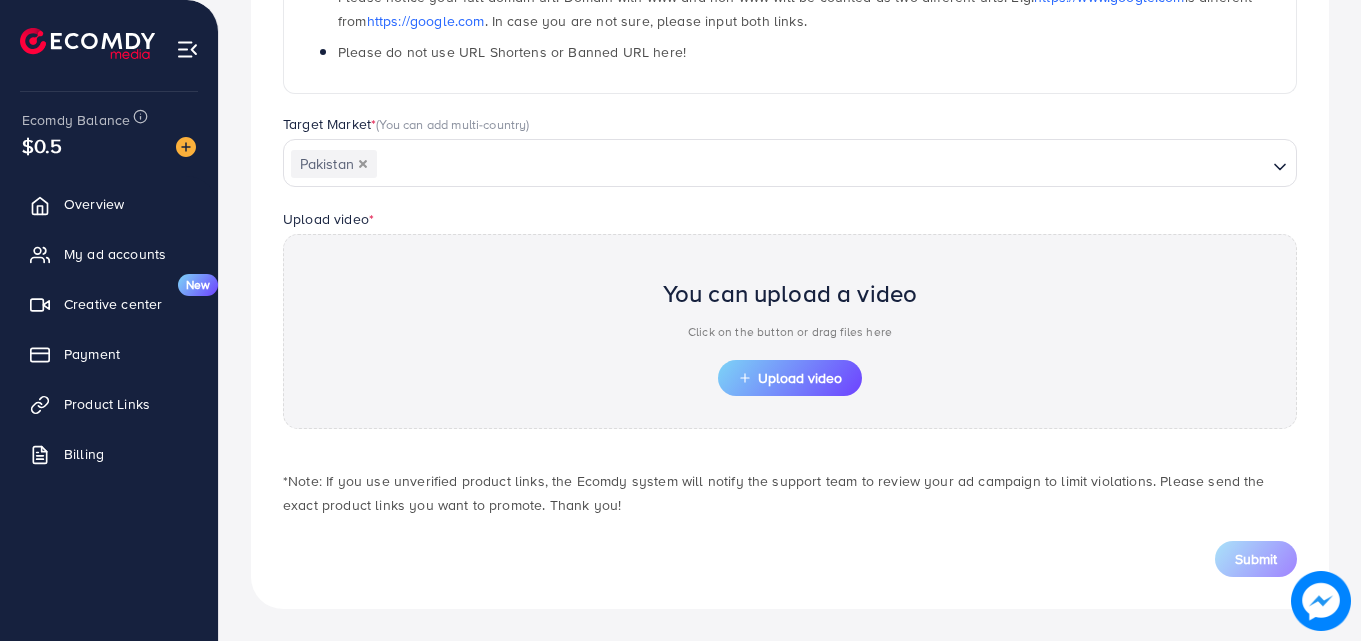 click on "Target Market  *  (You can add multi-country)
Pakistan
Loading..." at bounding box center (790, 160) 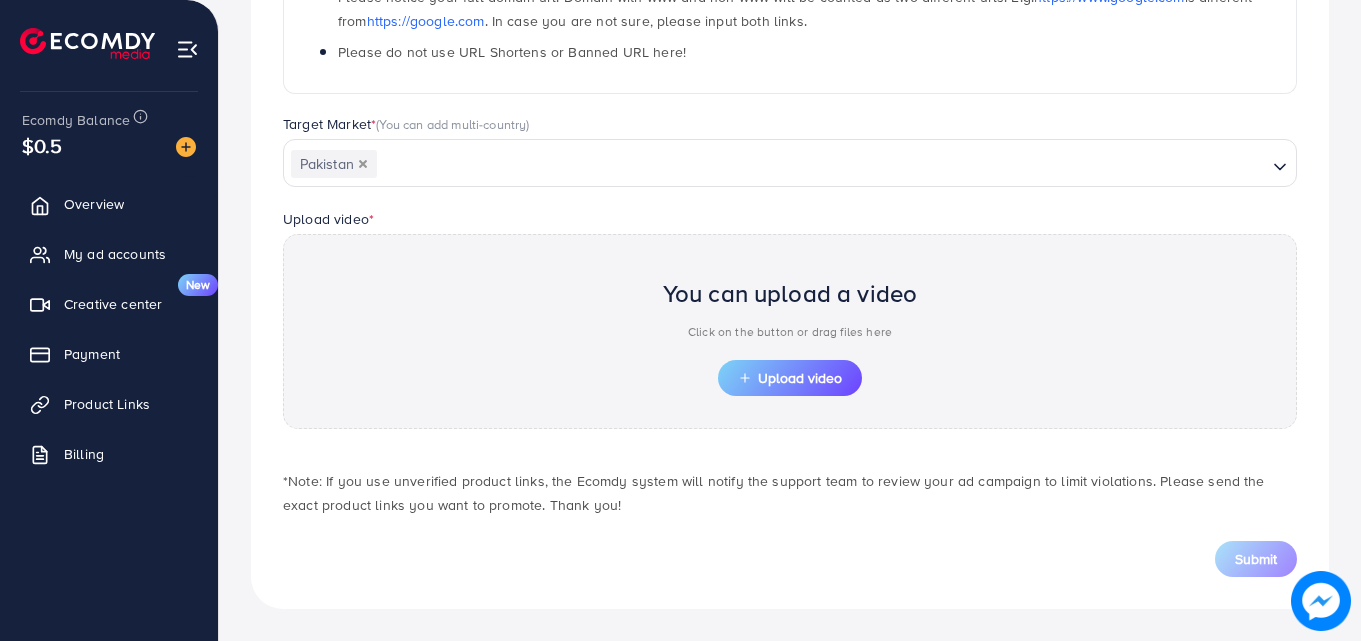 scroll, scrollTop: 0, scrollLeft: 0, axis: both 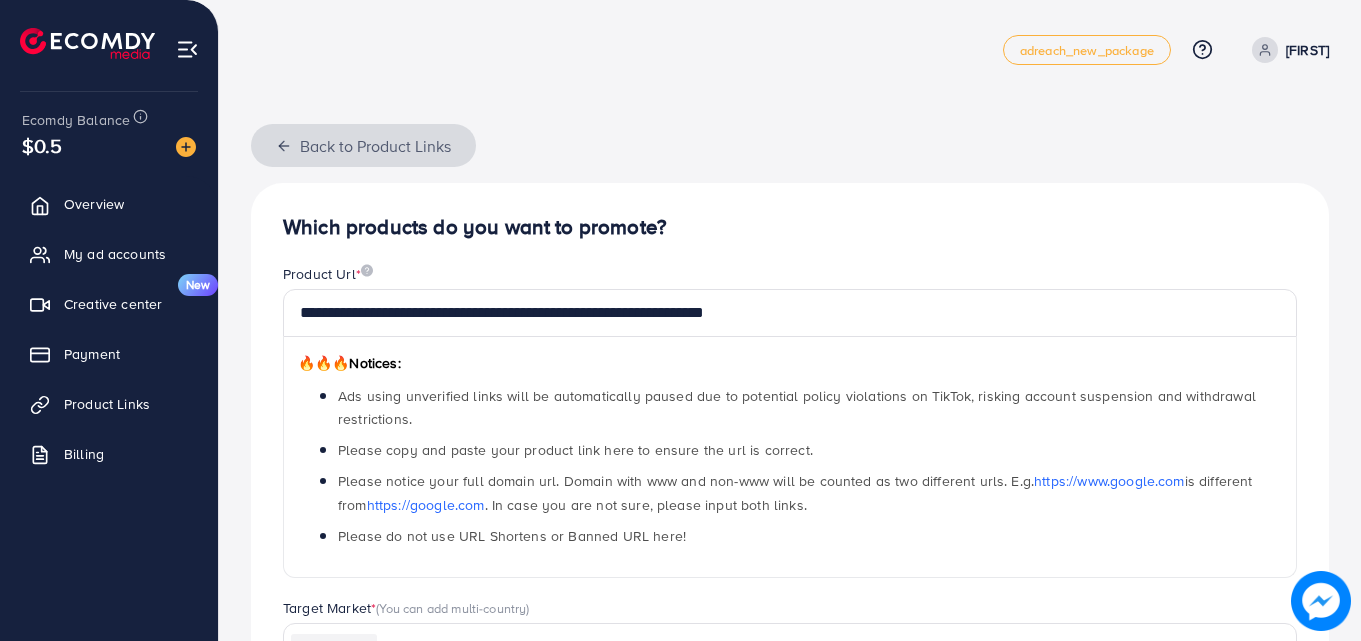 click on "Back to Product Links" at bounding box center (363, 145) 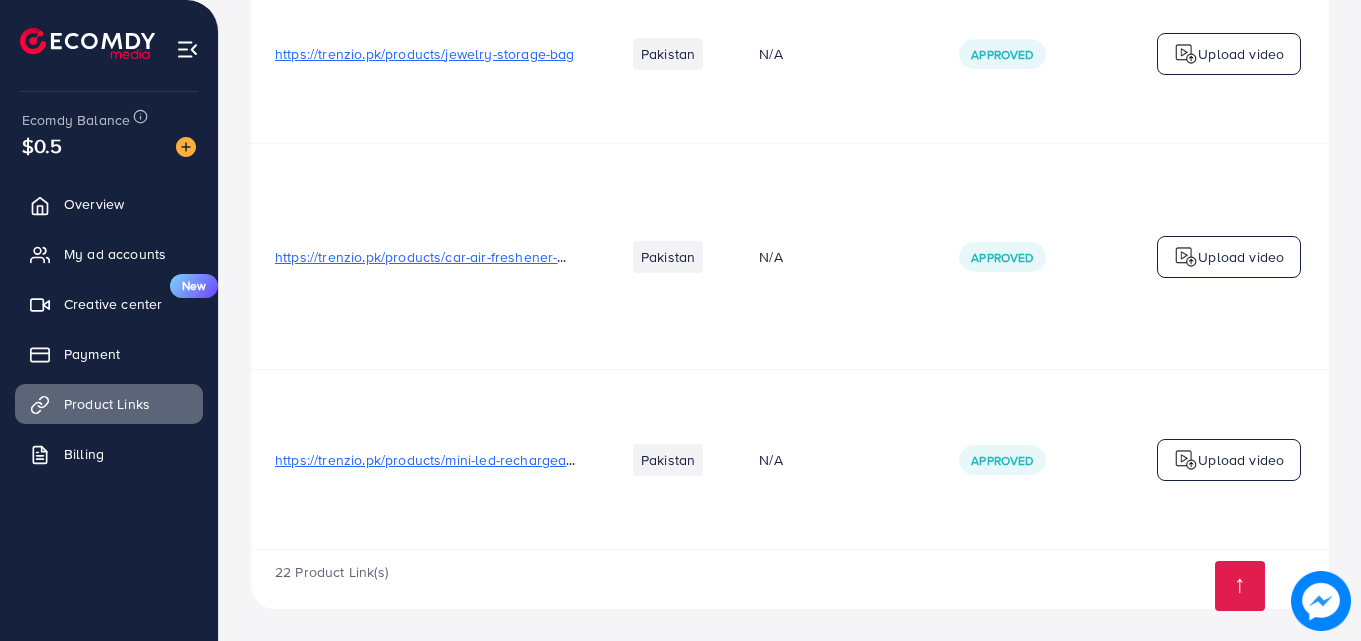 scroll, scrollTop: 3861, scrollLeft: 0, axis: vertical 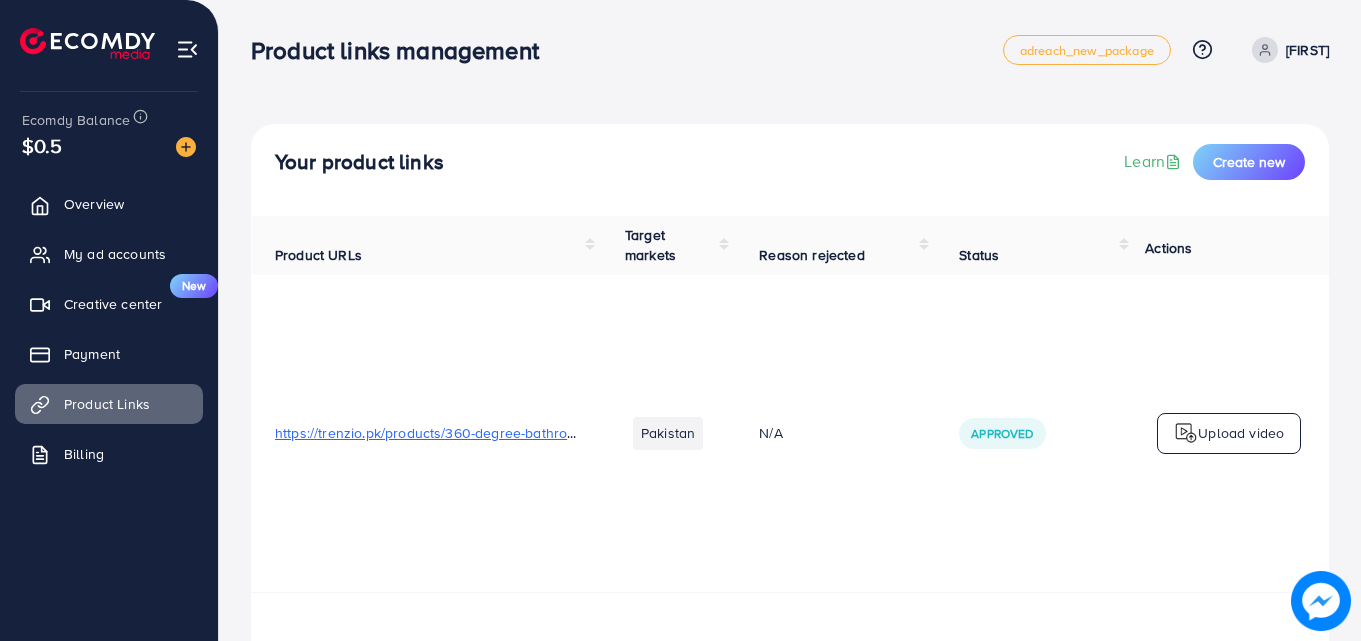 drag, startPoint x: 1233, startPoint y: 60, endPoint x: 1246, endPoint y: 59, distance: 13.038404 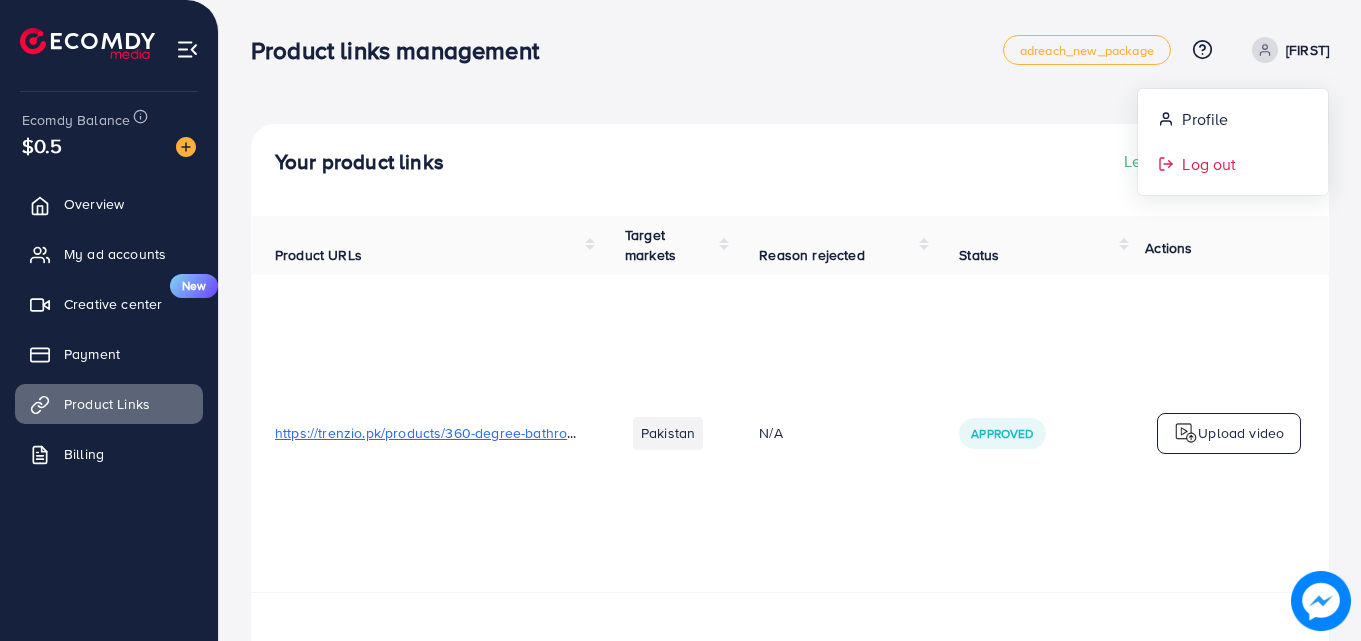 click on "Log out" at bounding box center [1209, 164] 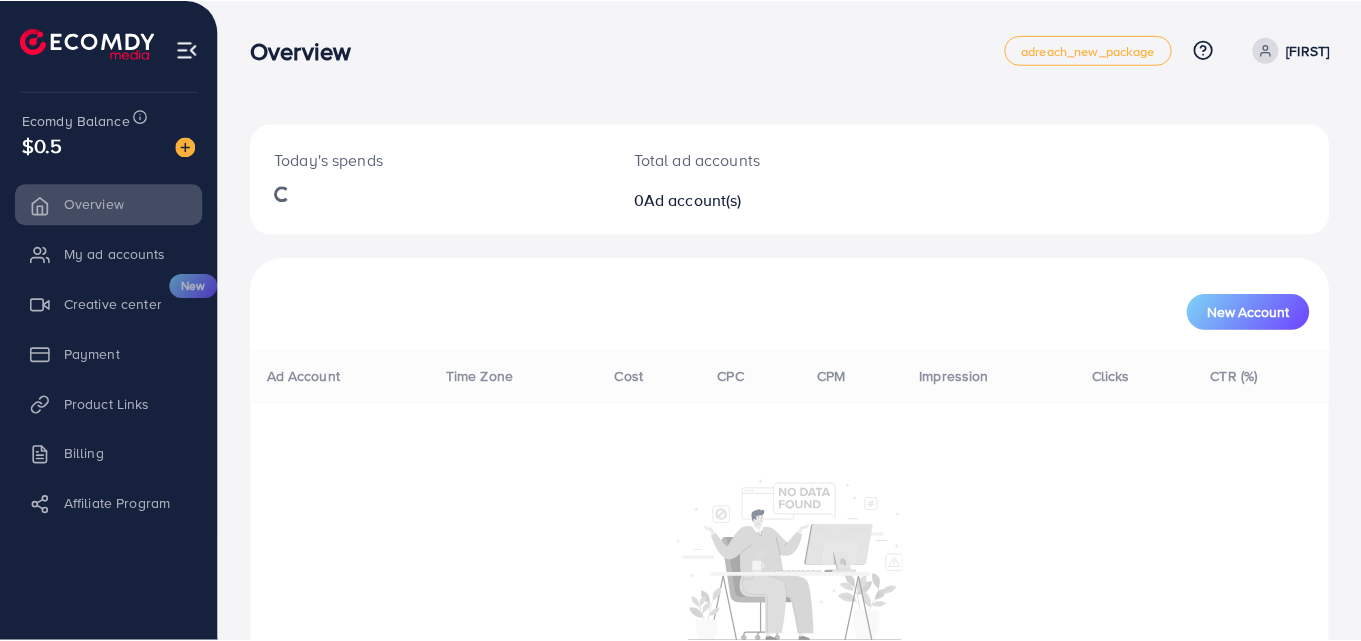 scroll, scrollTop: 0, scrollLeft: 0, axis: both 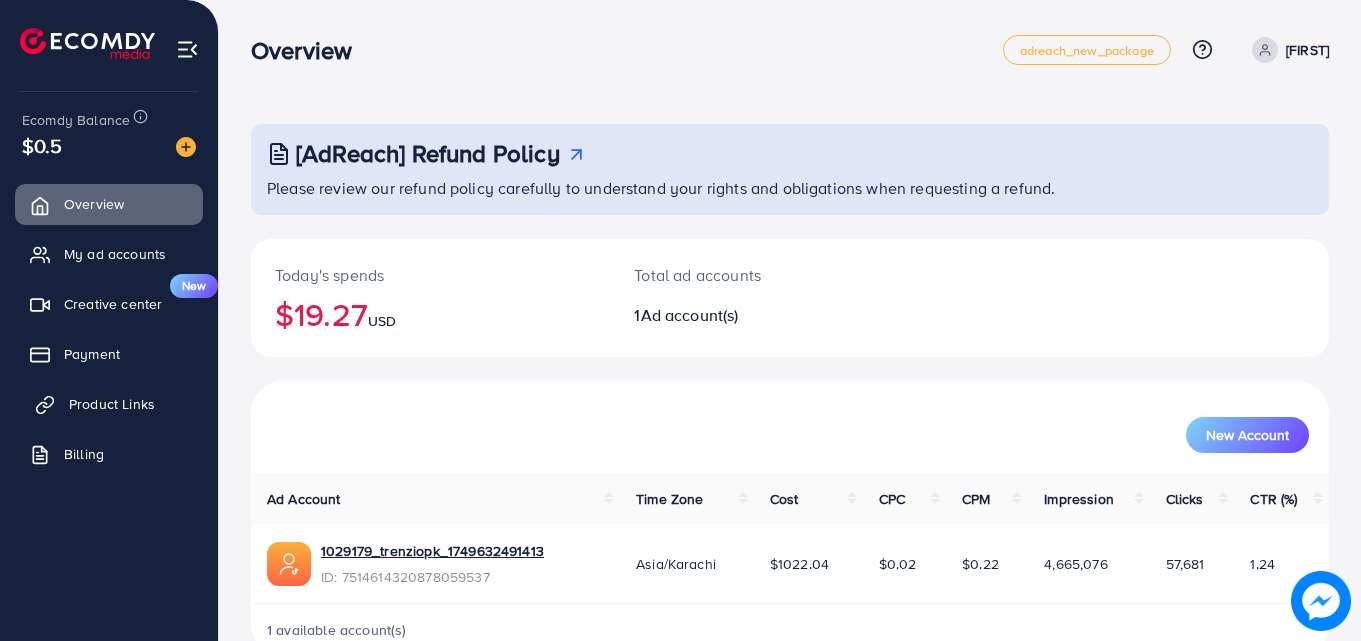 click on "Product Links" at bounding box center [112, 404] 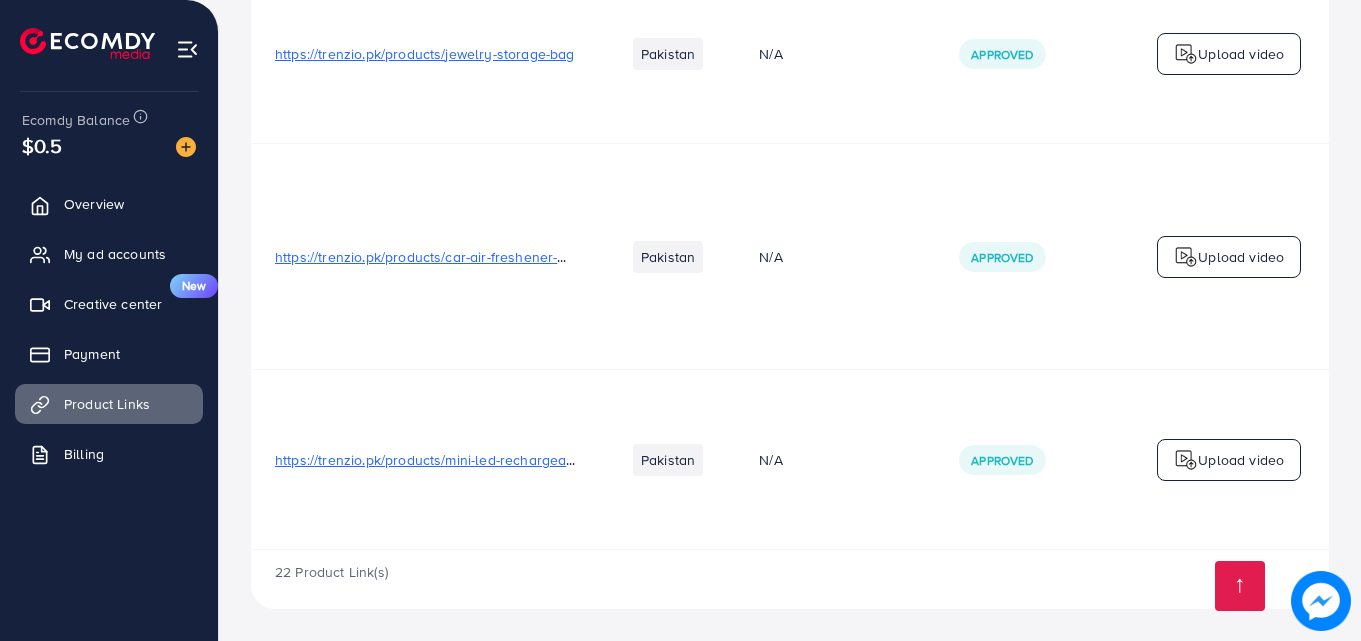 scroll, scrollTop: 0, scrollLeft: 0, axis: both 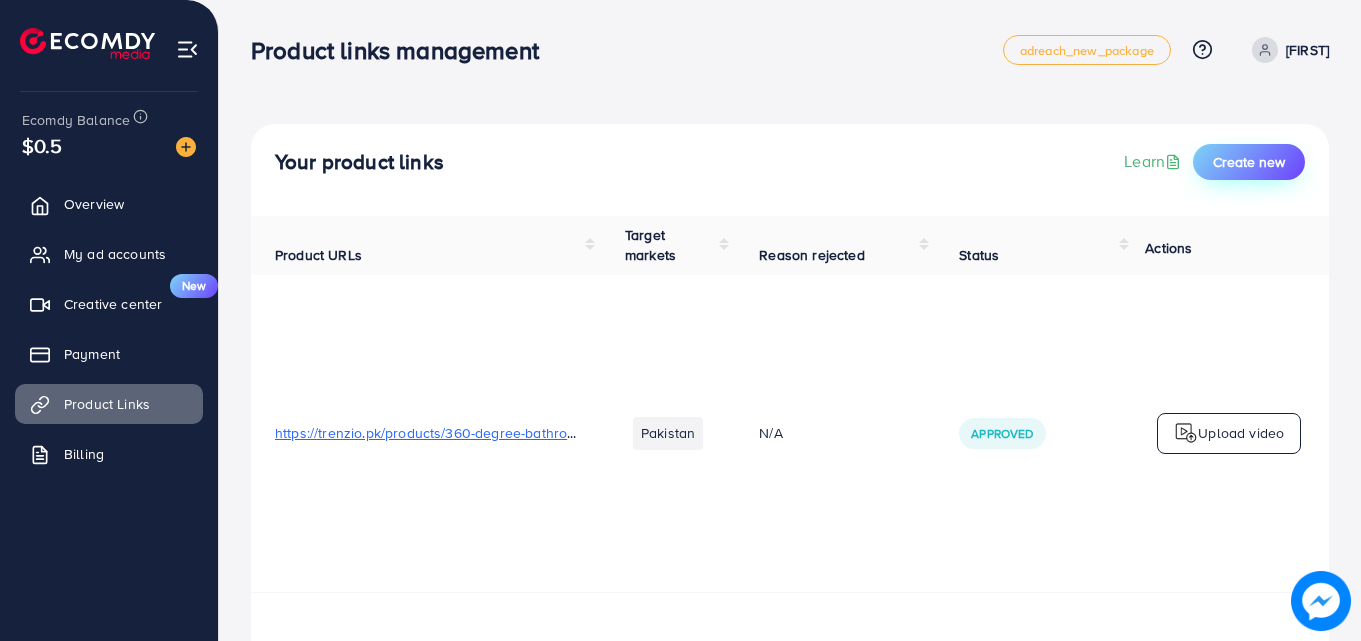click on "Create new" at bounding box center (1249, 162) 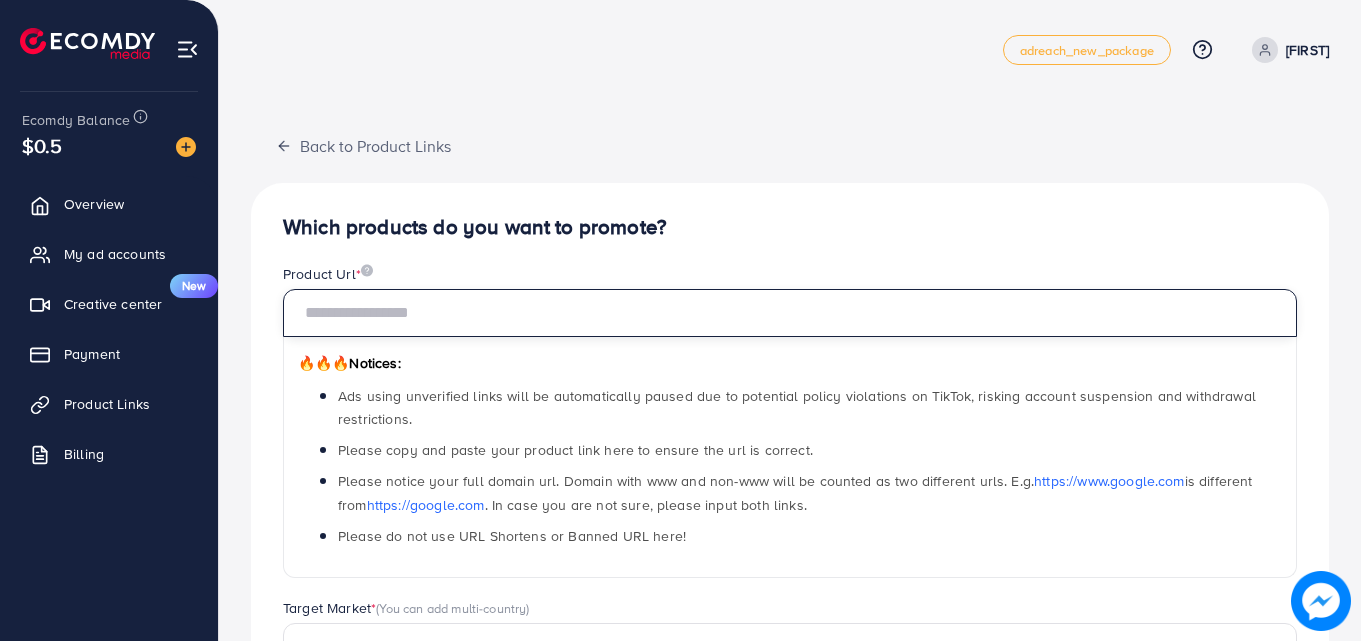 click at bounding box center [790, 313] 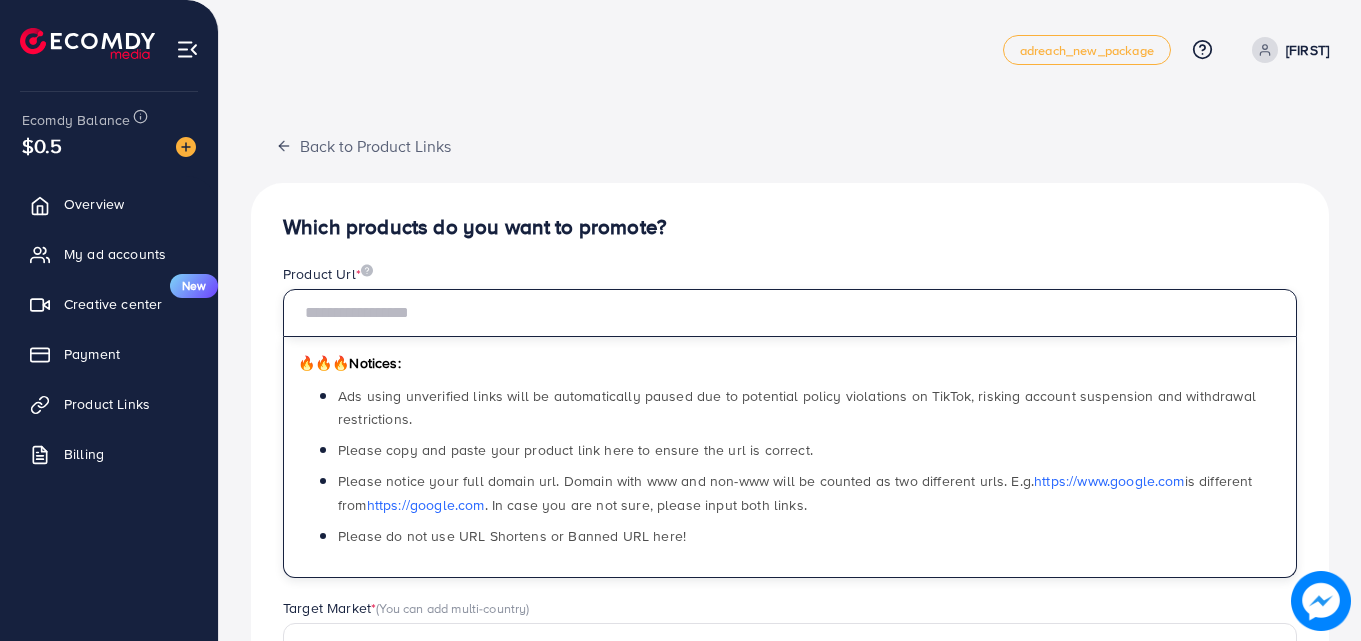 paste on "**********" 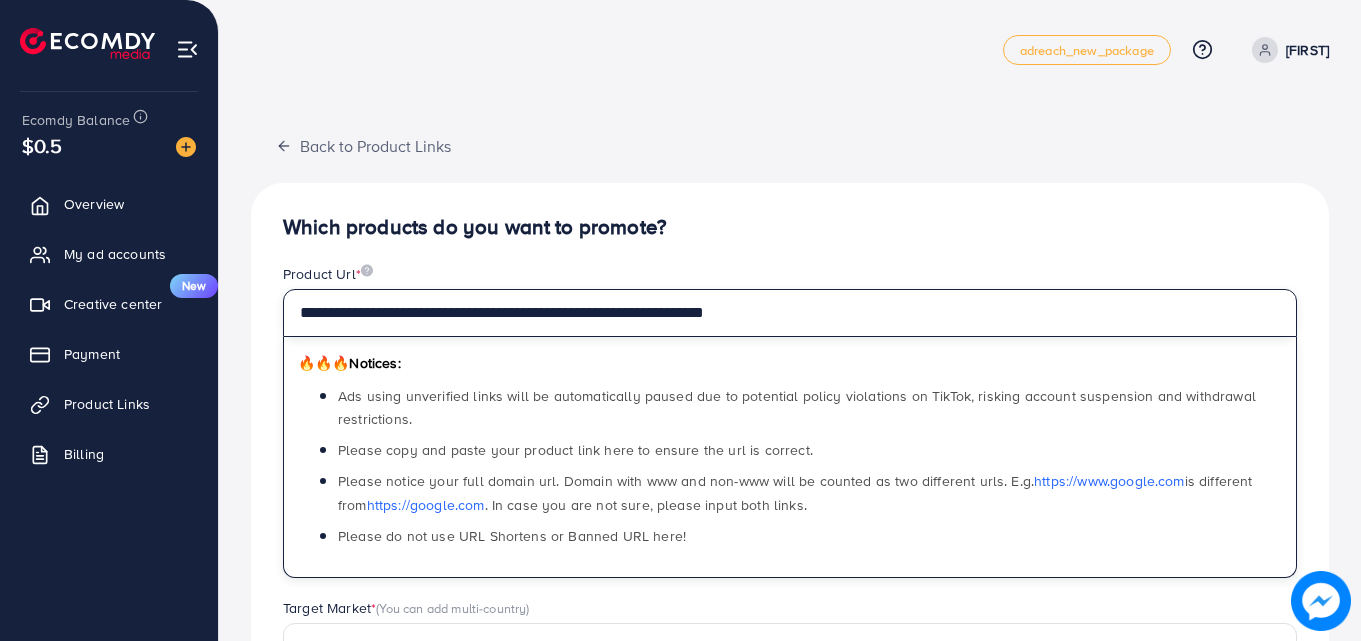 type on "**********" 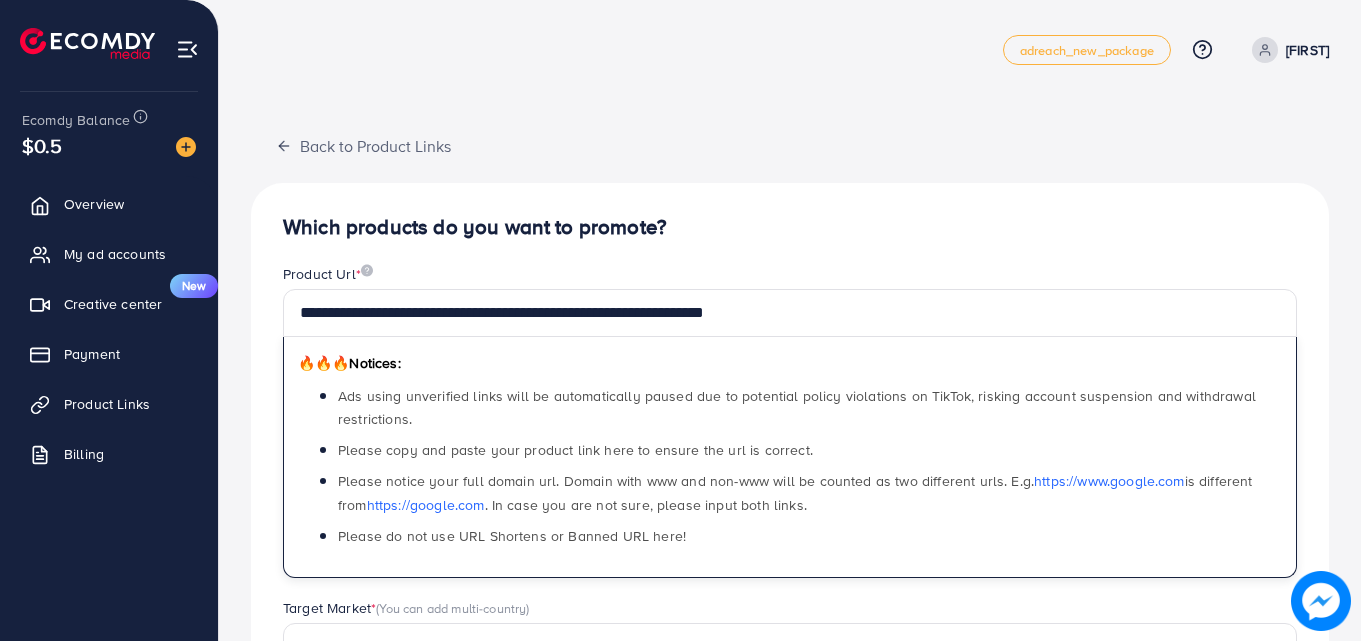 click on "**********" at bounding box center [790, 638] 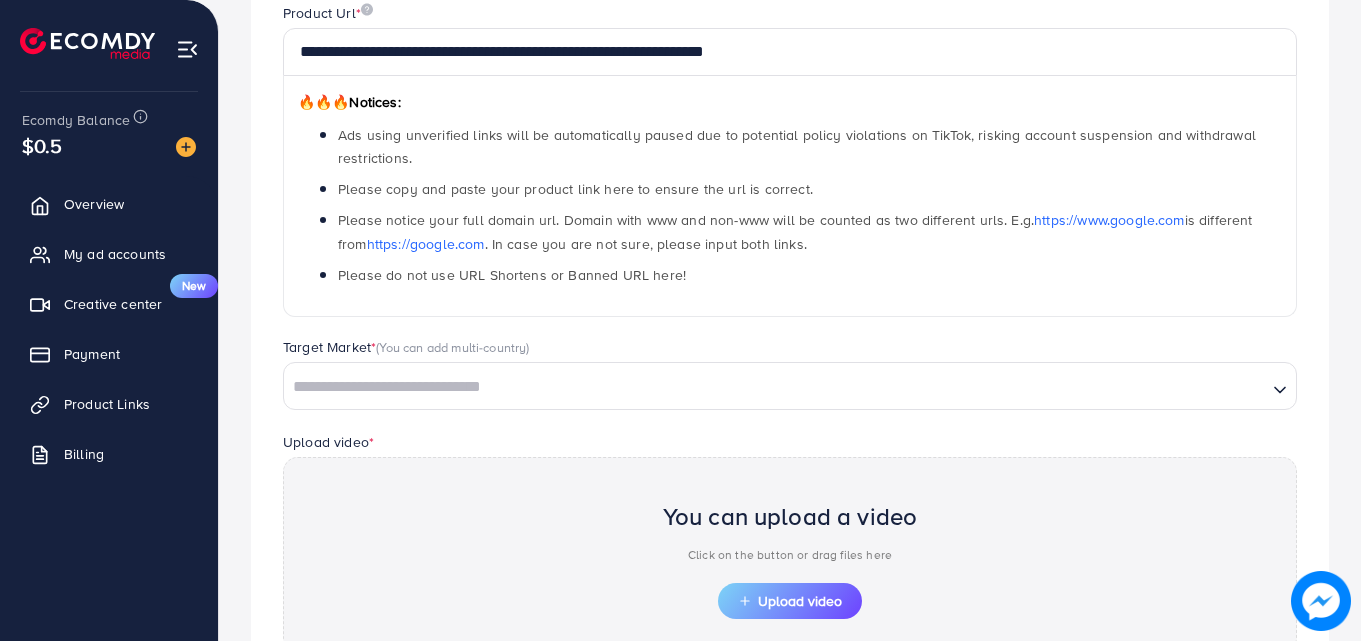 scroll, scrollTop: 484, scrollLeft: 0, axis: vertical 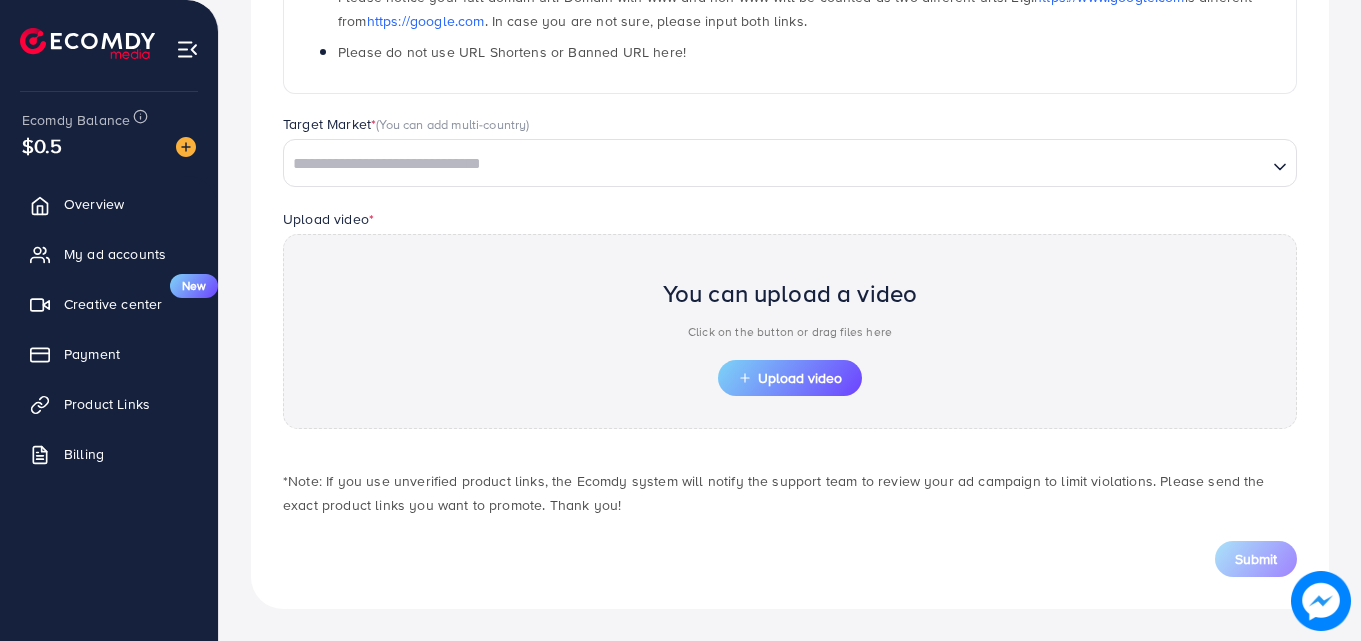 click at bounding box center (775, 164) 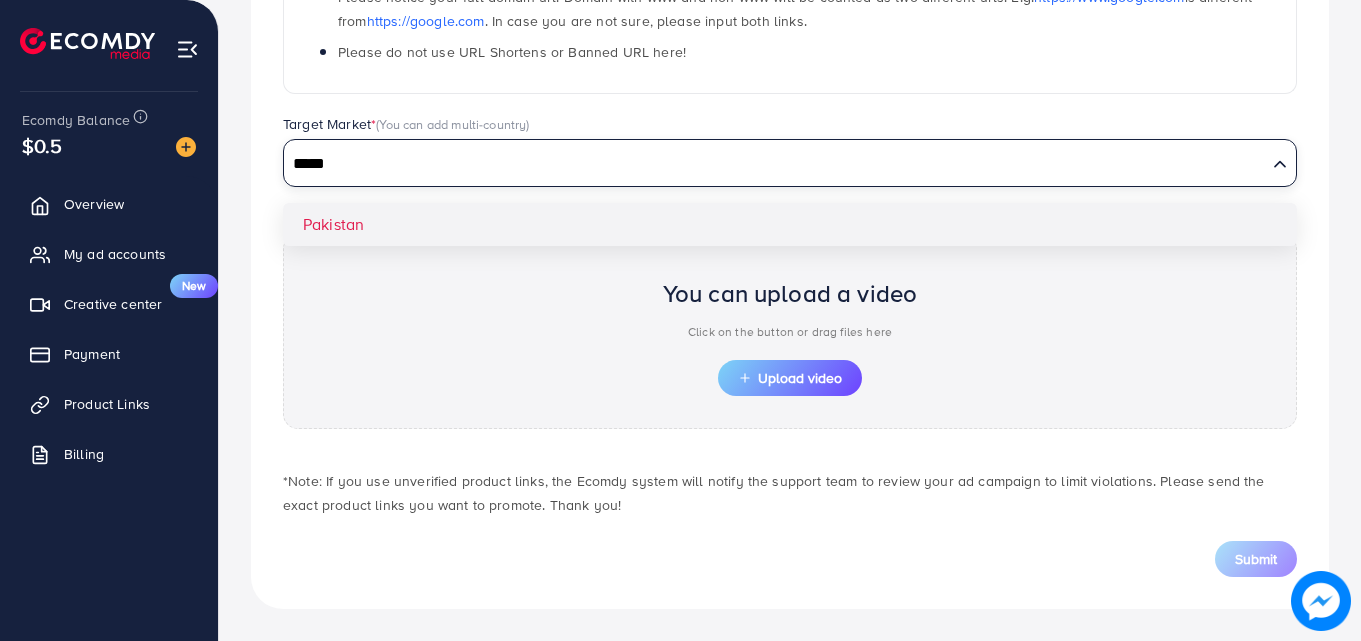 type on "*****" 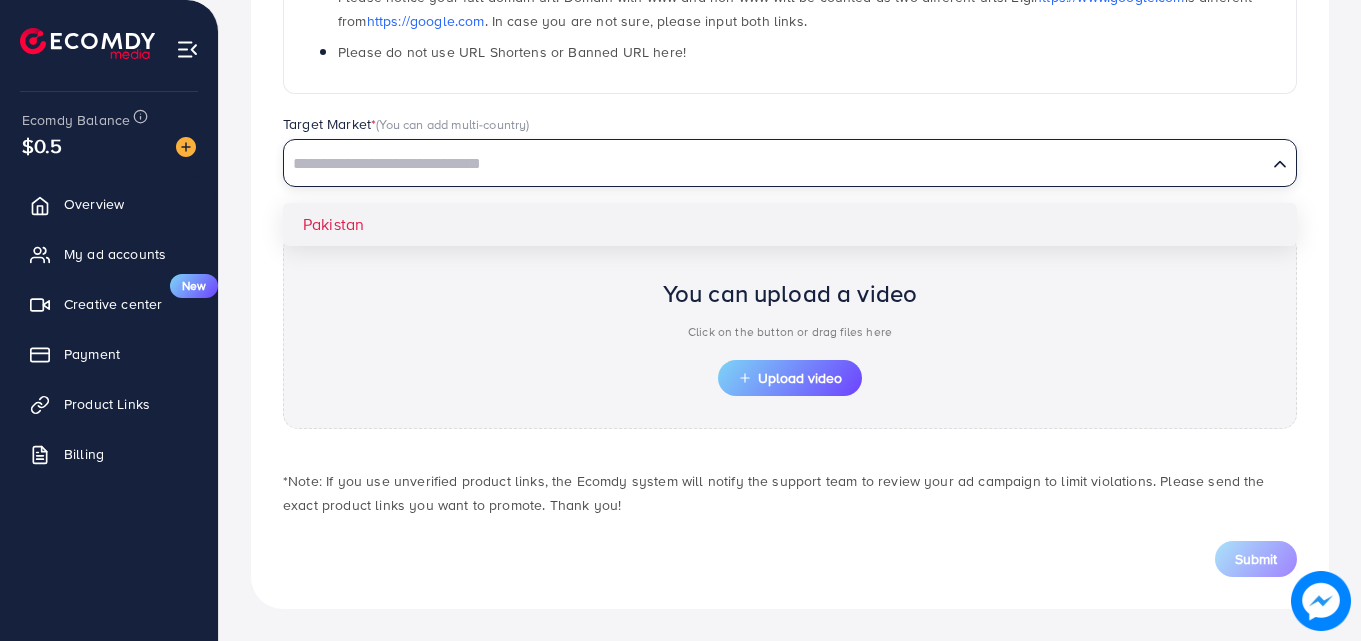 click on "**********" at bounding box center [790, 154] 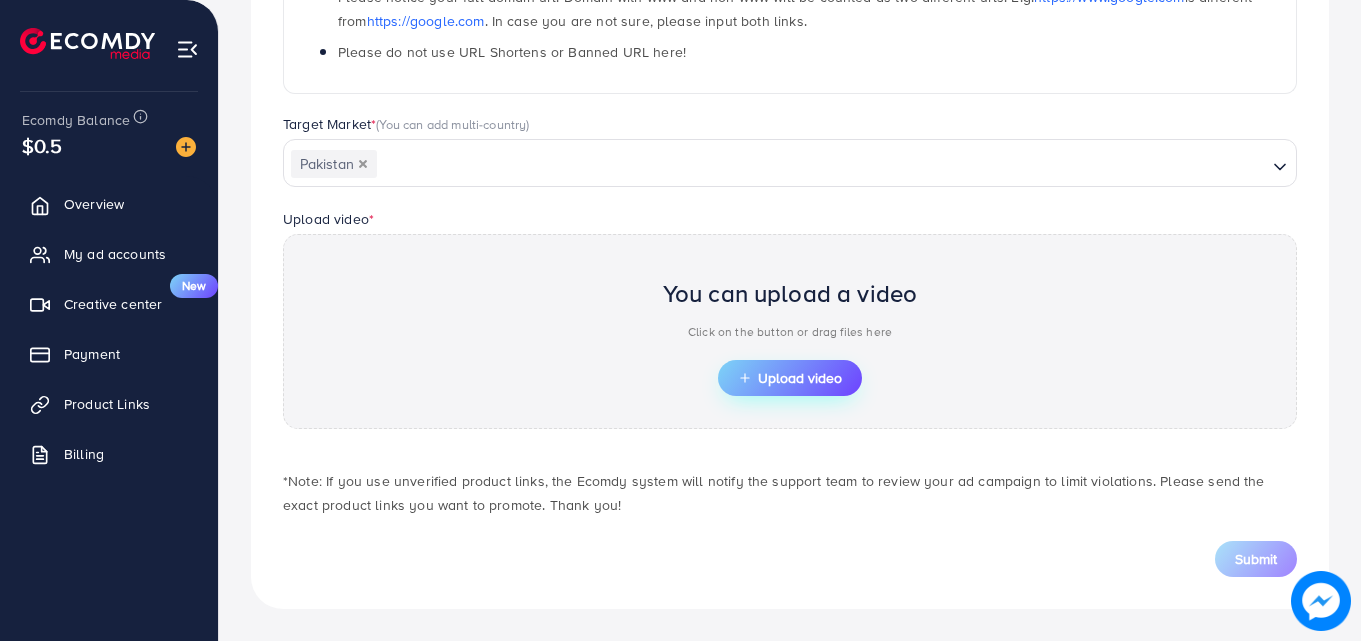 click on "Upload video" at bounding box center (790, 378) 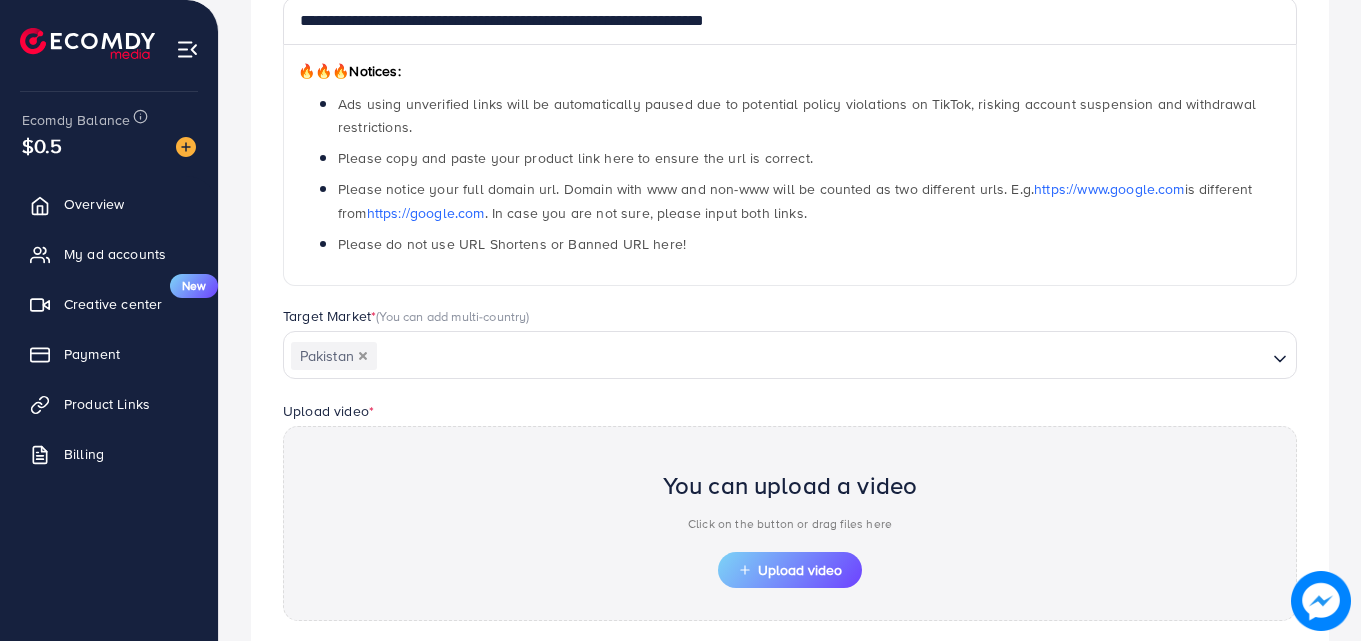 scroll, scrollTop: 484, scrollLeft: 0, axis: vertical 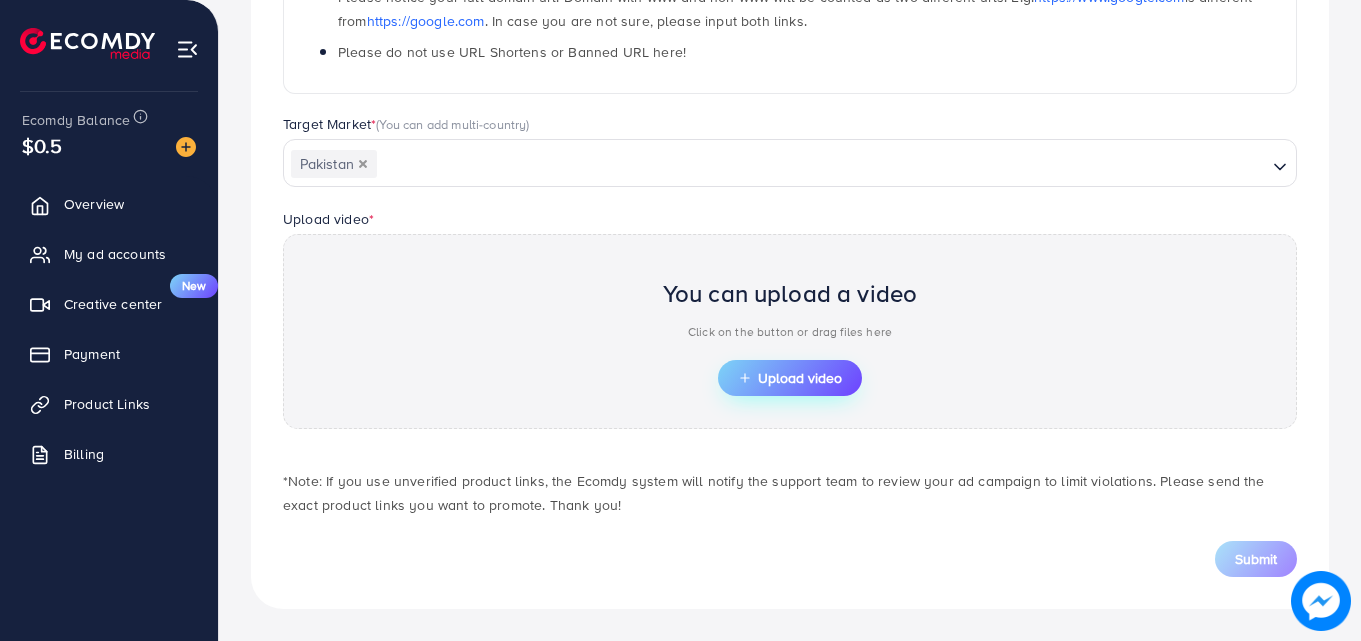 click on "Upload video" at bounding box center (790, 378) 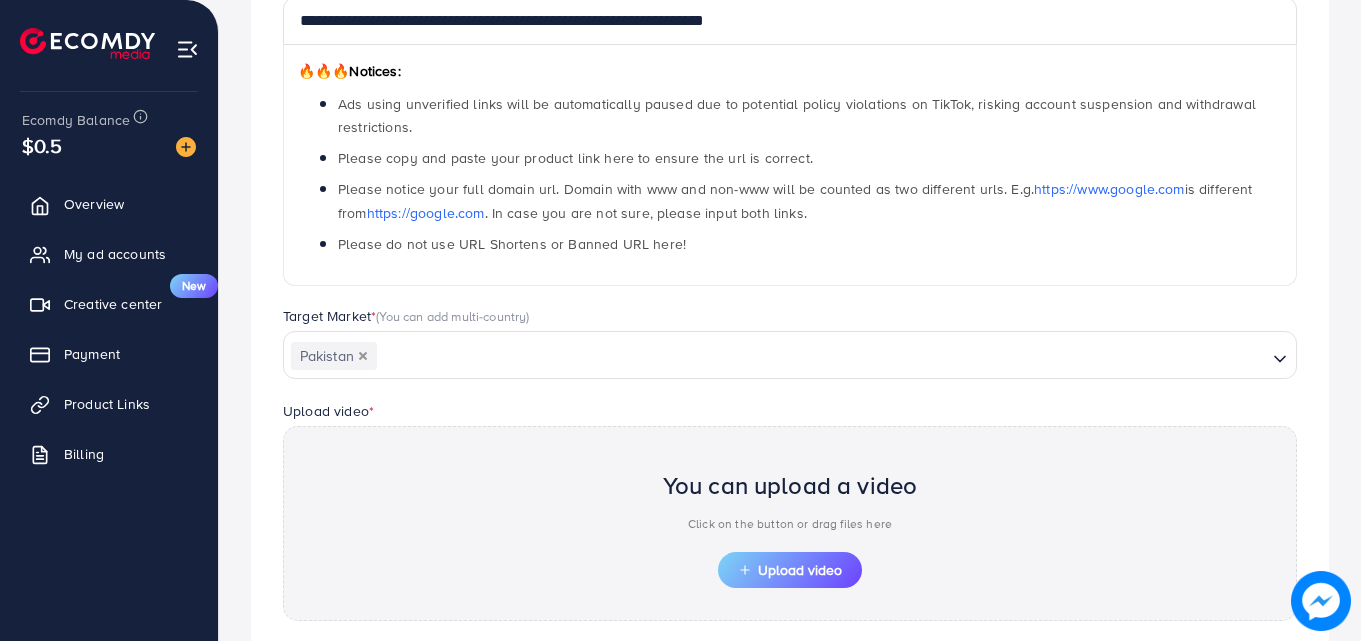 scroll, scrollTop: 484, scrollLeft: 0, axis: vertical 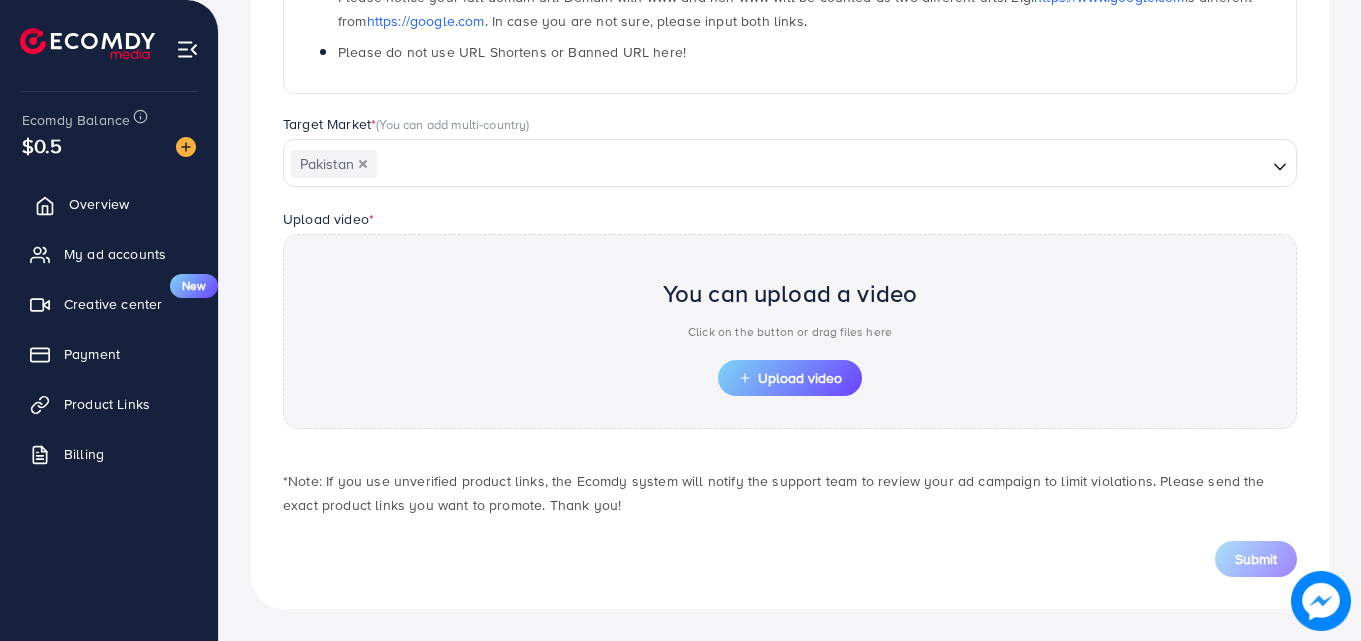 click on "Overview" at bounding box center (109, 204) 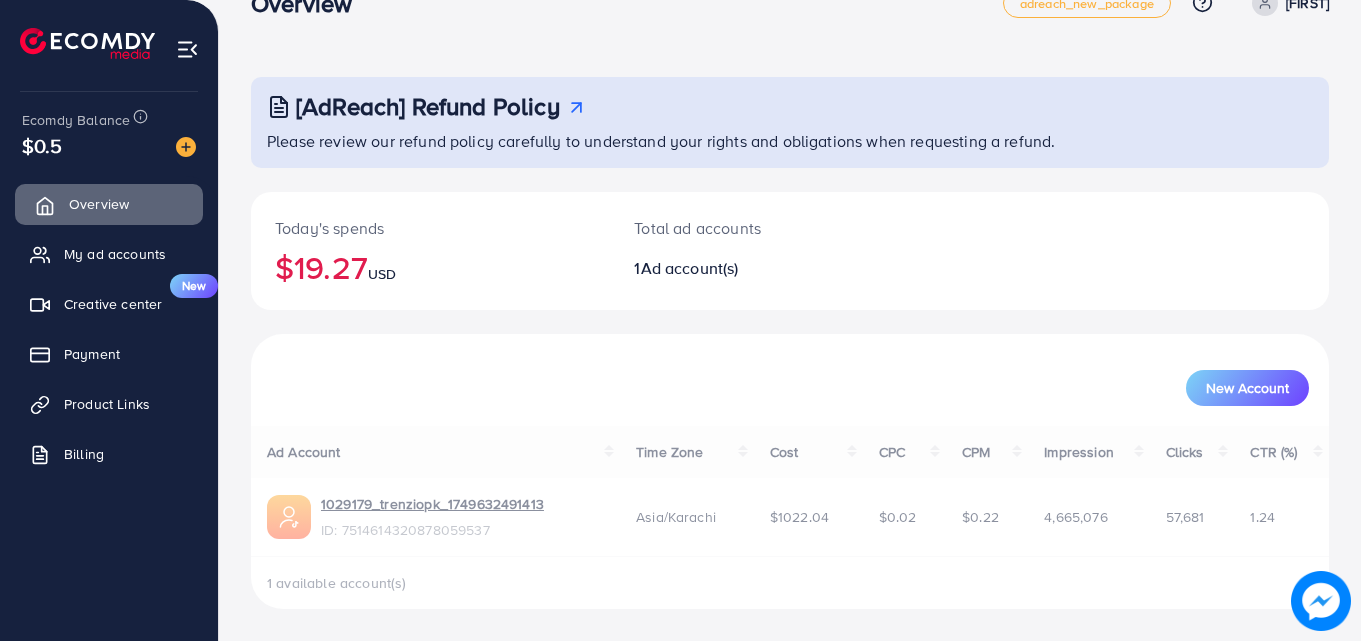 scroll, scrollTop: 0, scrollLeft: 0, axis: both 